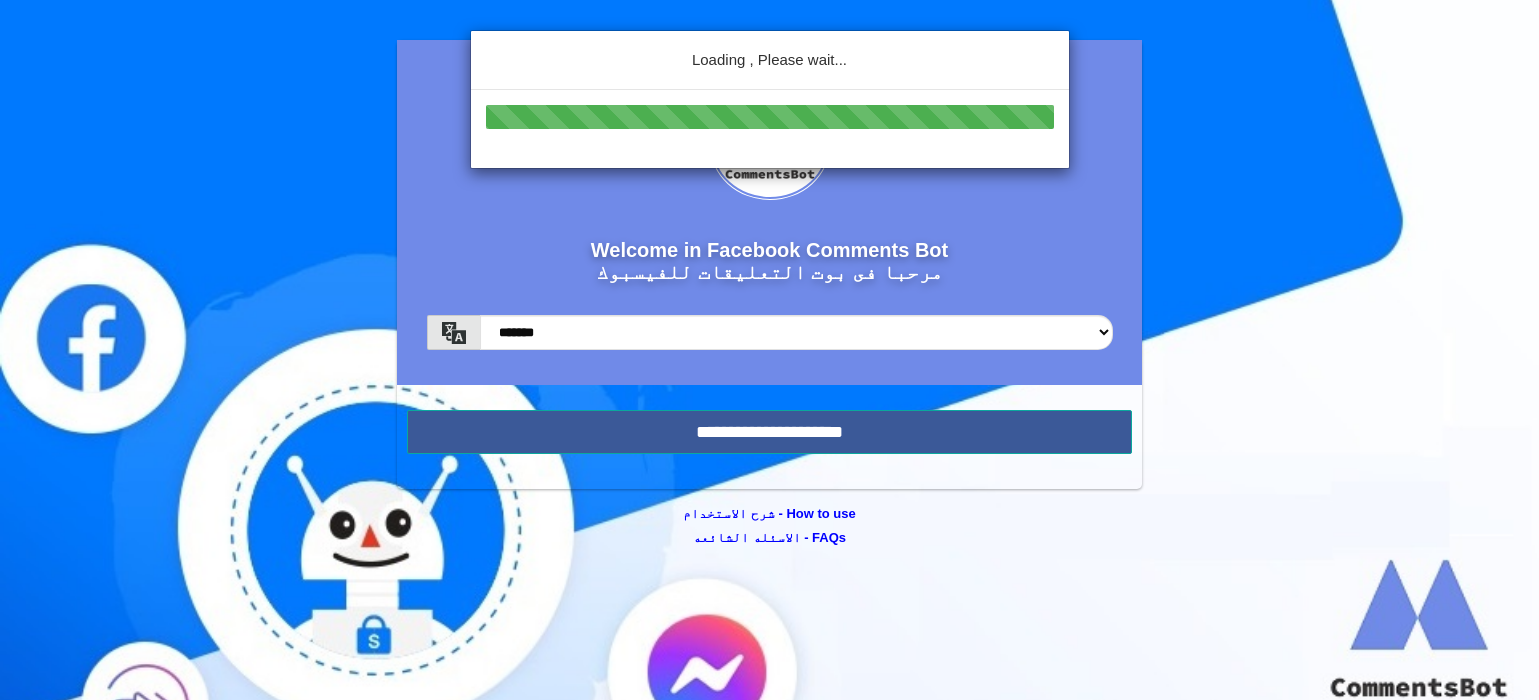 scroll, scrollTop: 0, scrollLeft: 0, axis: both 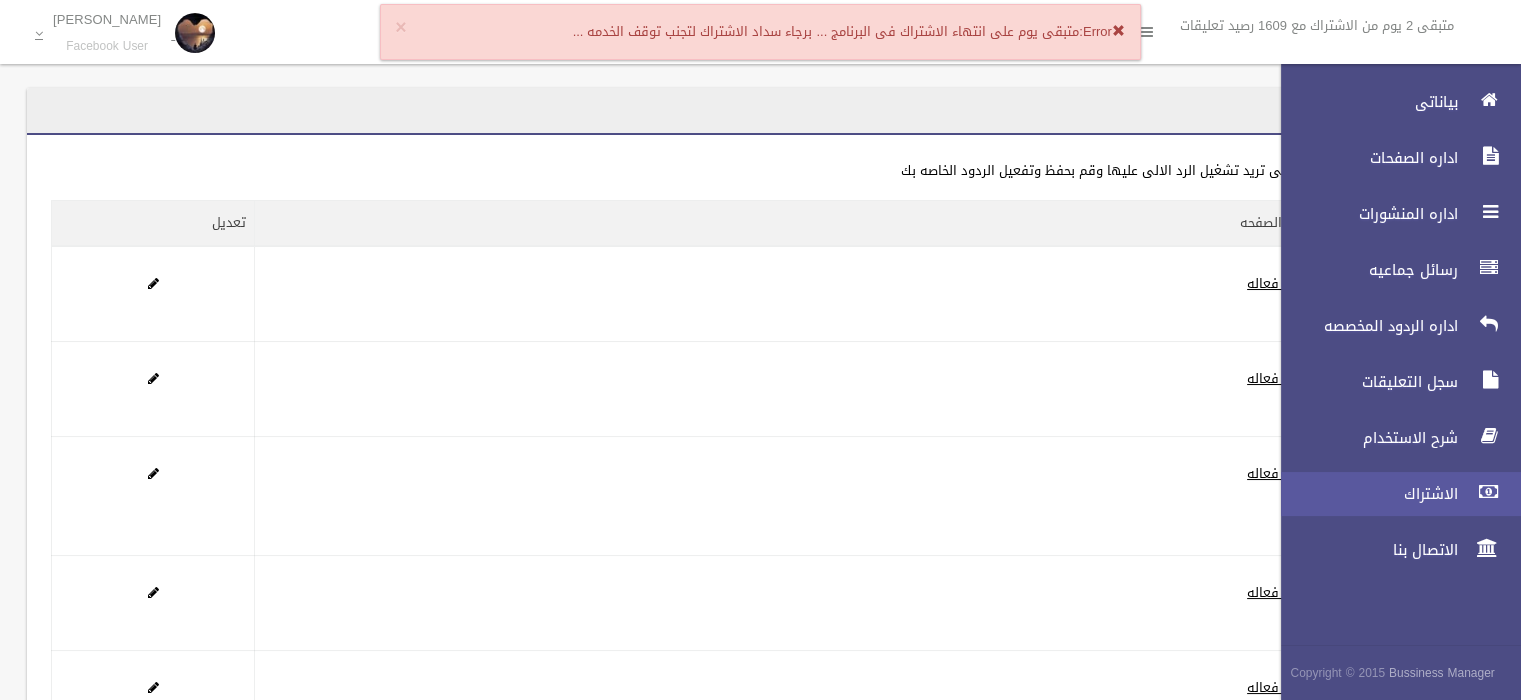click on "الاشتراك" at bounding box center (1364, 494) 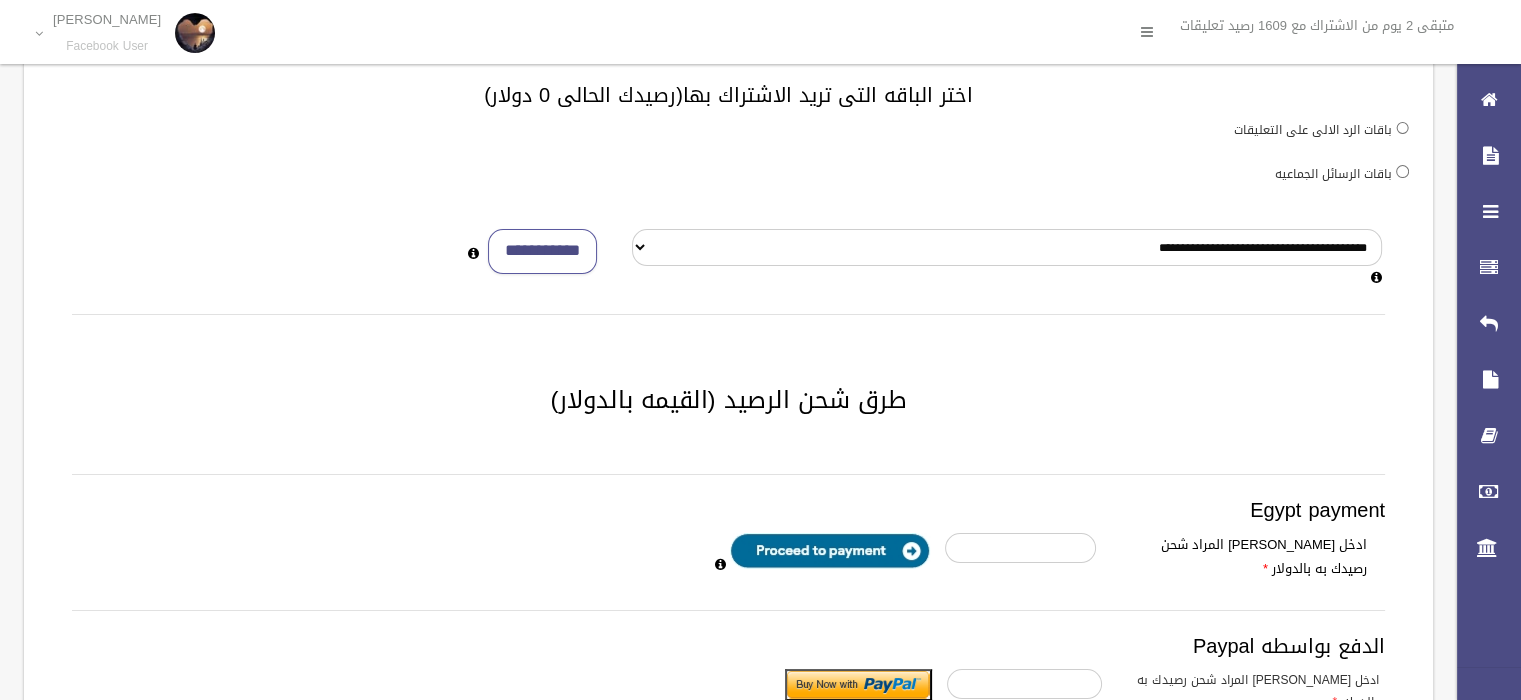 scroll, scrollTop: 0, scrollLeft: 0, axis: both 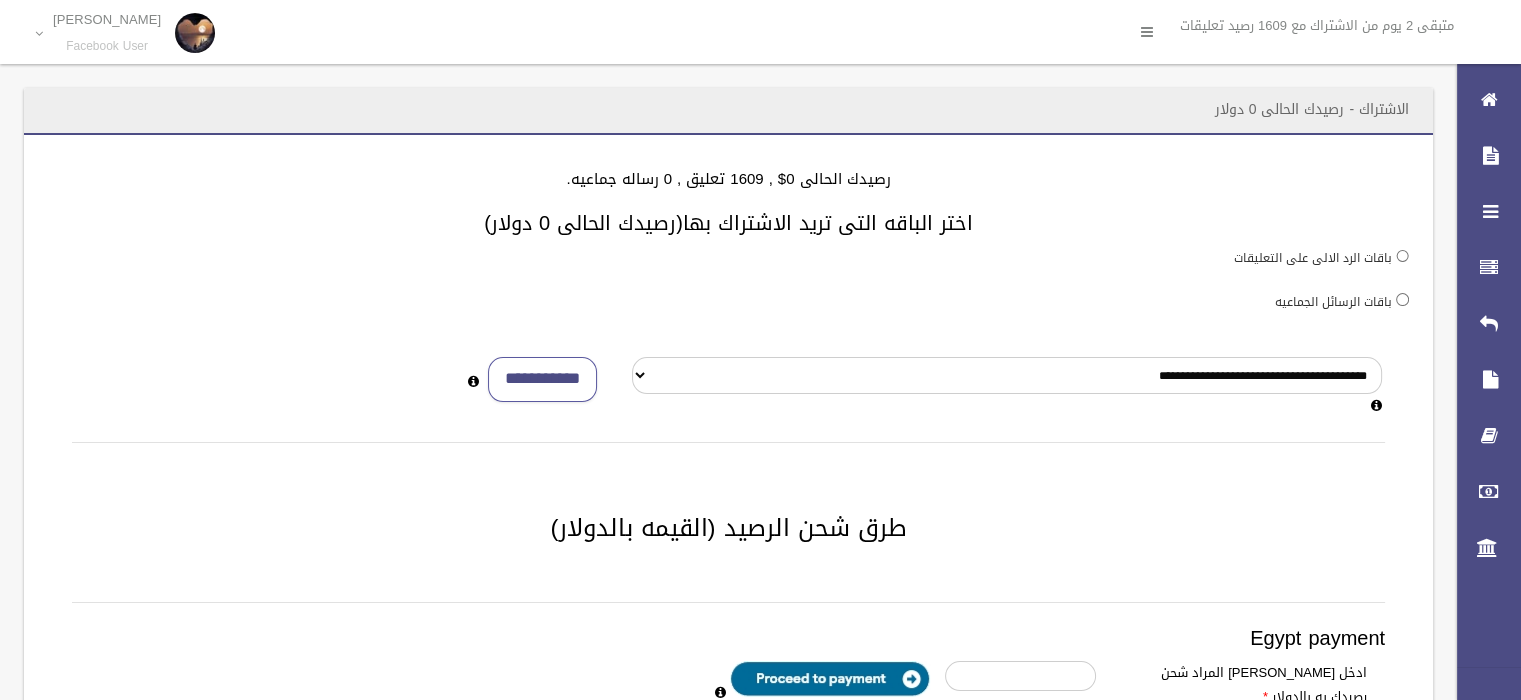 click on "باقات الرسائل الجماعيه" at bounding box center (1333, 302) 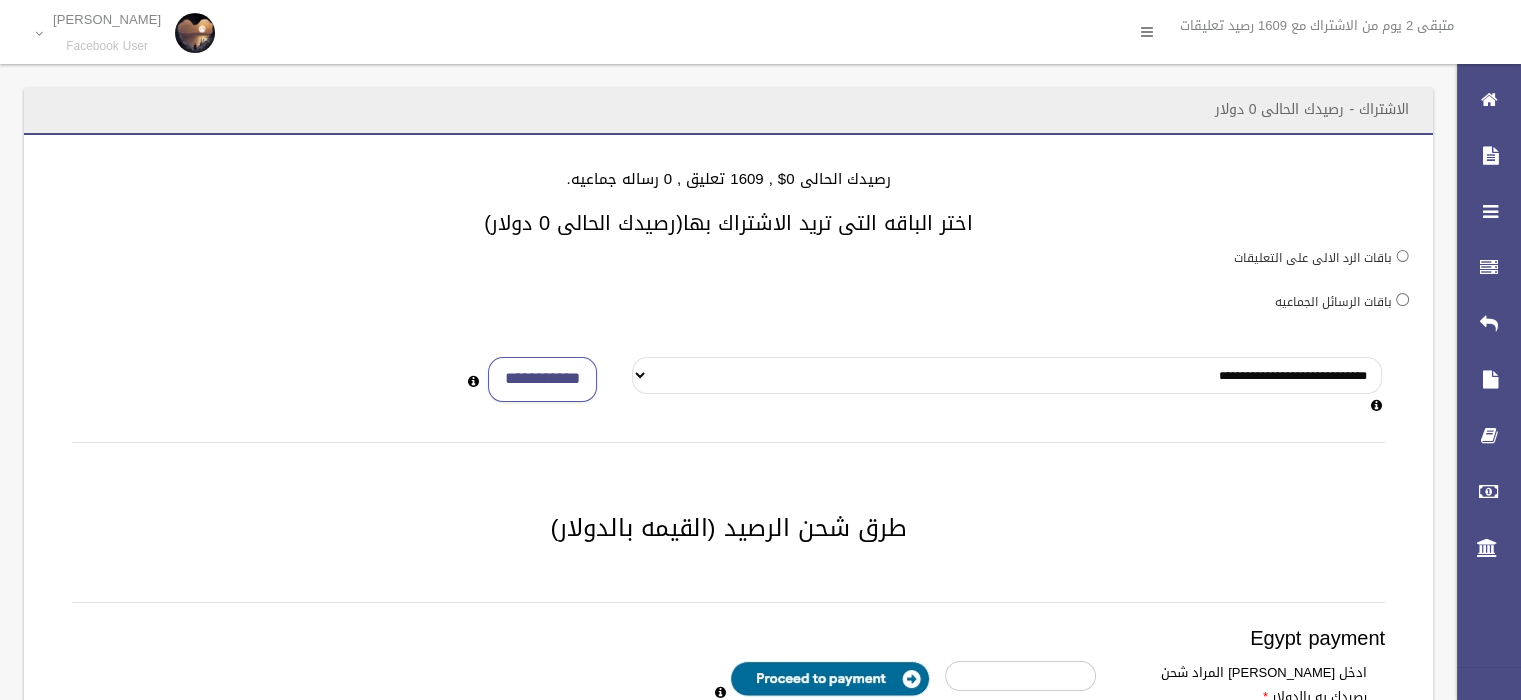 click on "**********" at bounding box center (1007, 375) 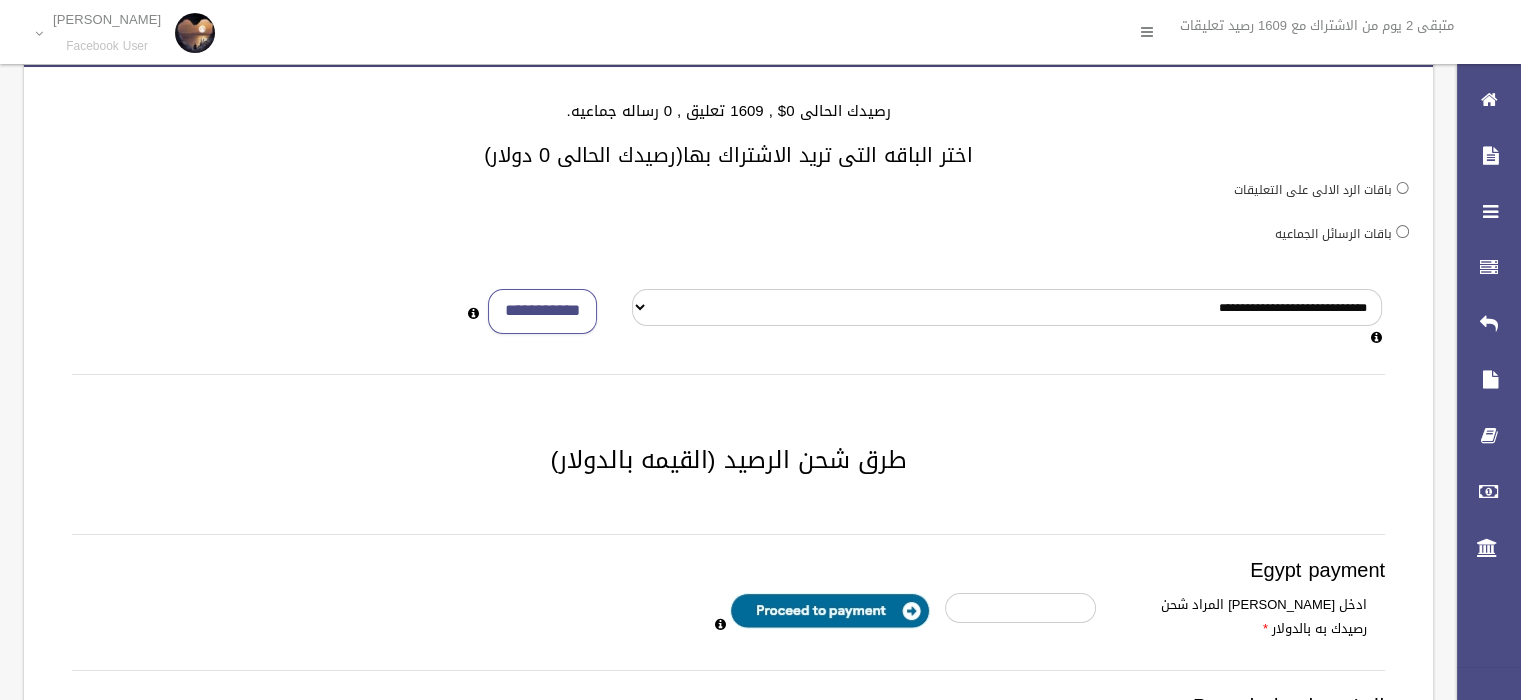 scroll, scrollTop: 250, scrollLeft: 0, axis: vertical 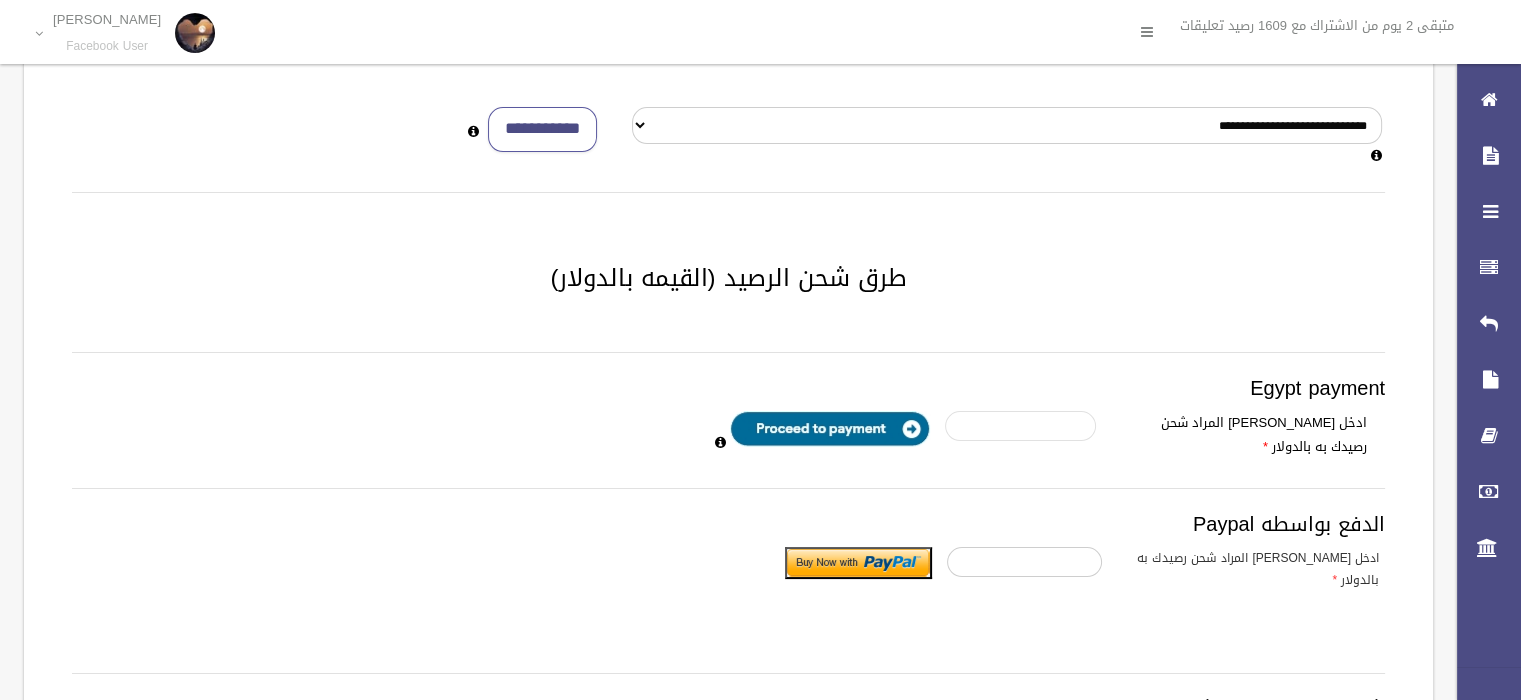 click at bounding box center [1020, 426] 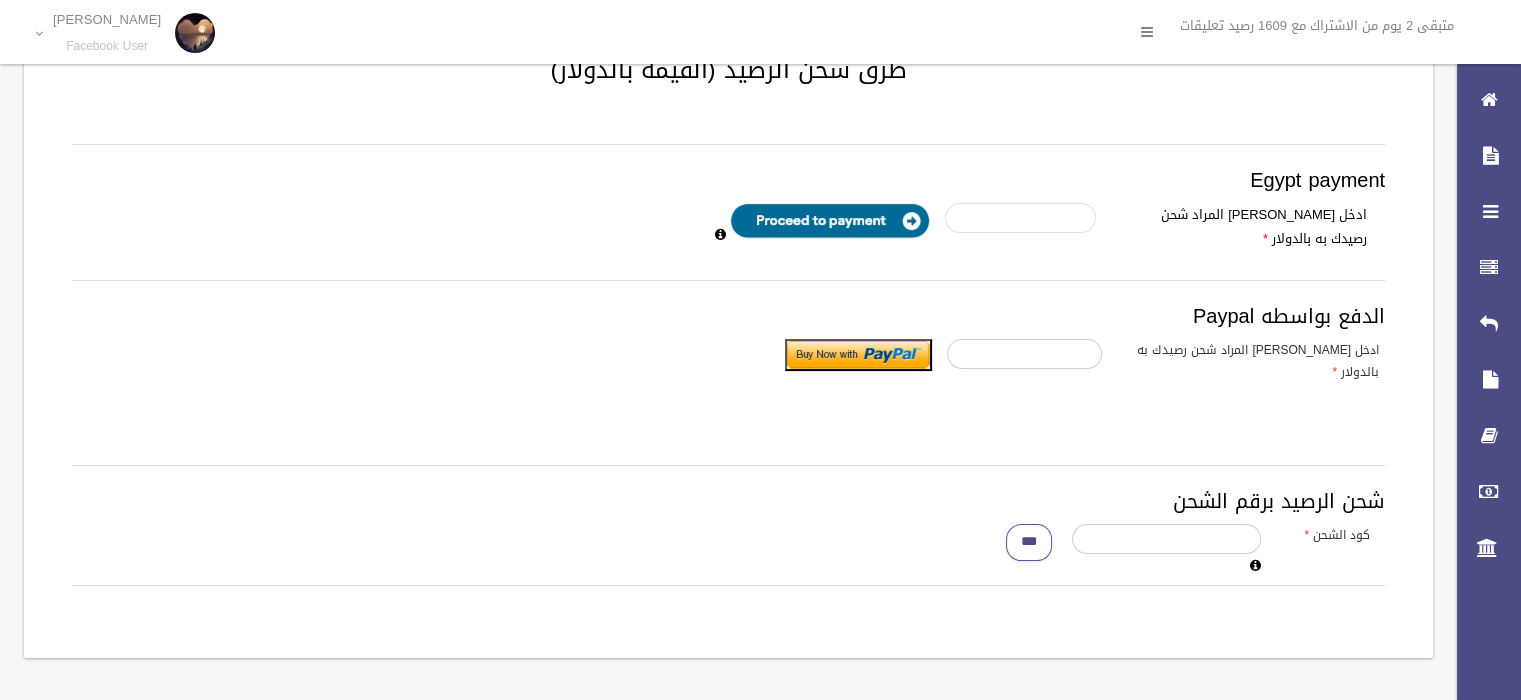 scroll, scrollTop: 460, scrollLeft: 0, axis: vertical 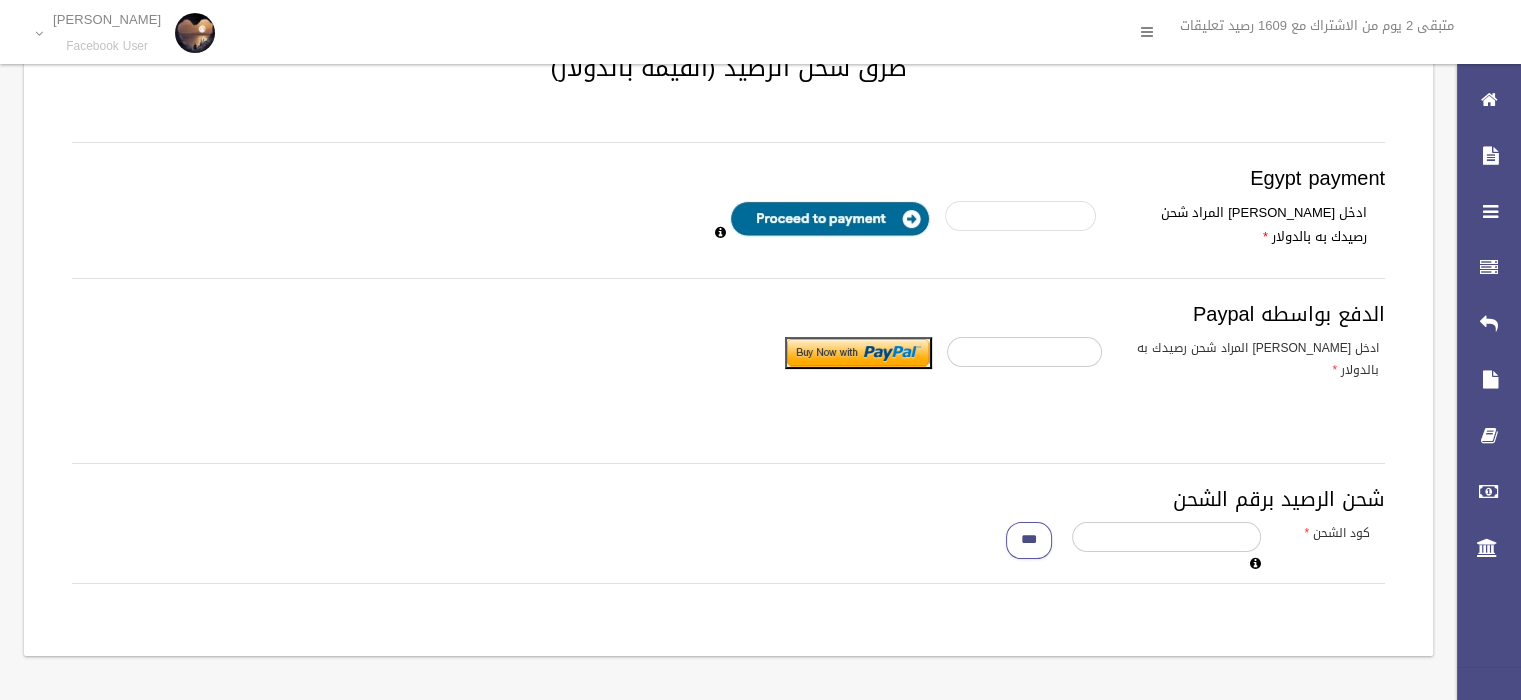 type on "*" 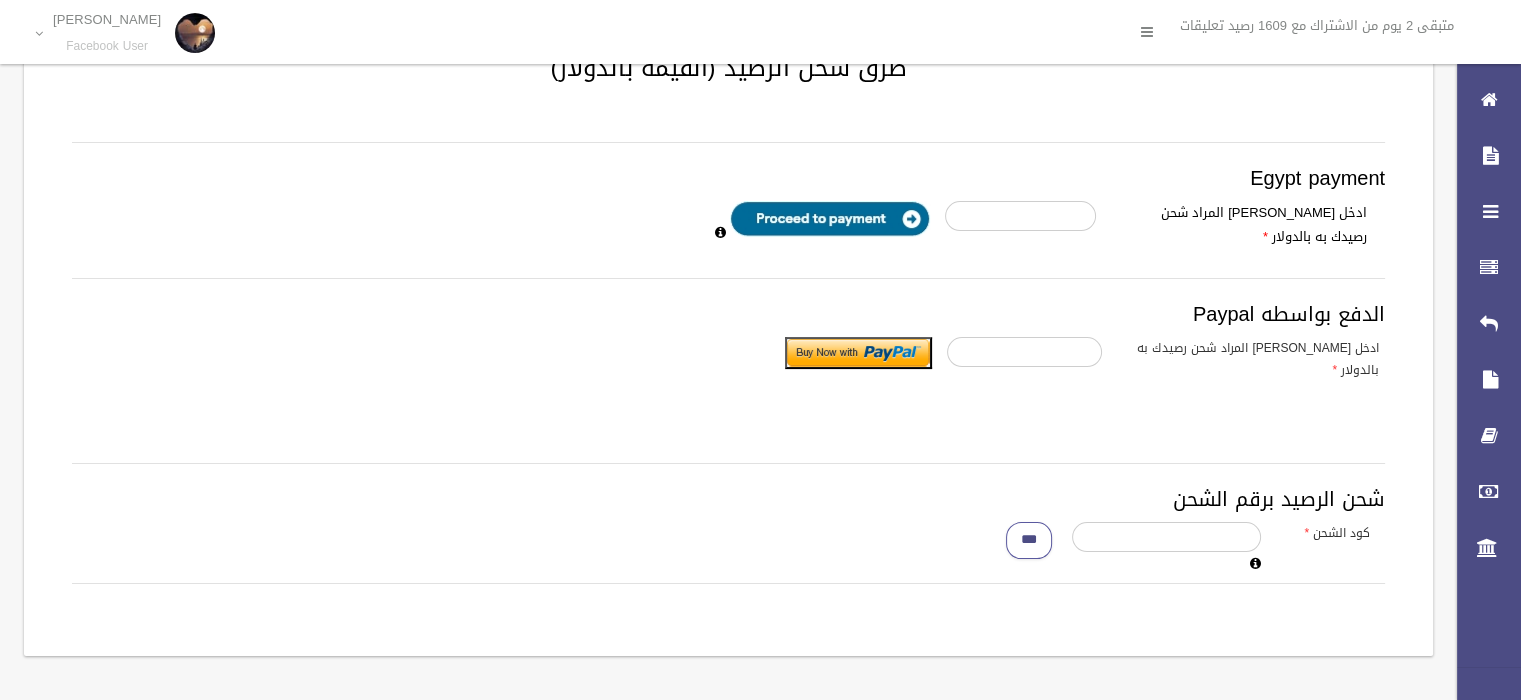 click on "Egypt payment
ادخل المبلع المراد شحن رصيدك به بالدولار
*
الدفع بواسطه Paypal
ادخل المبلع المراد شحن رصيدك به بالدولار
*" at bounding box center [728, 290] 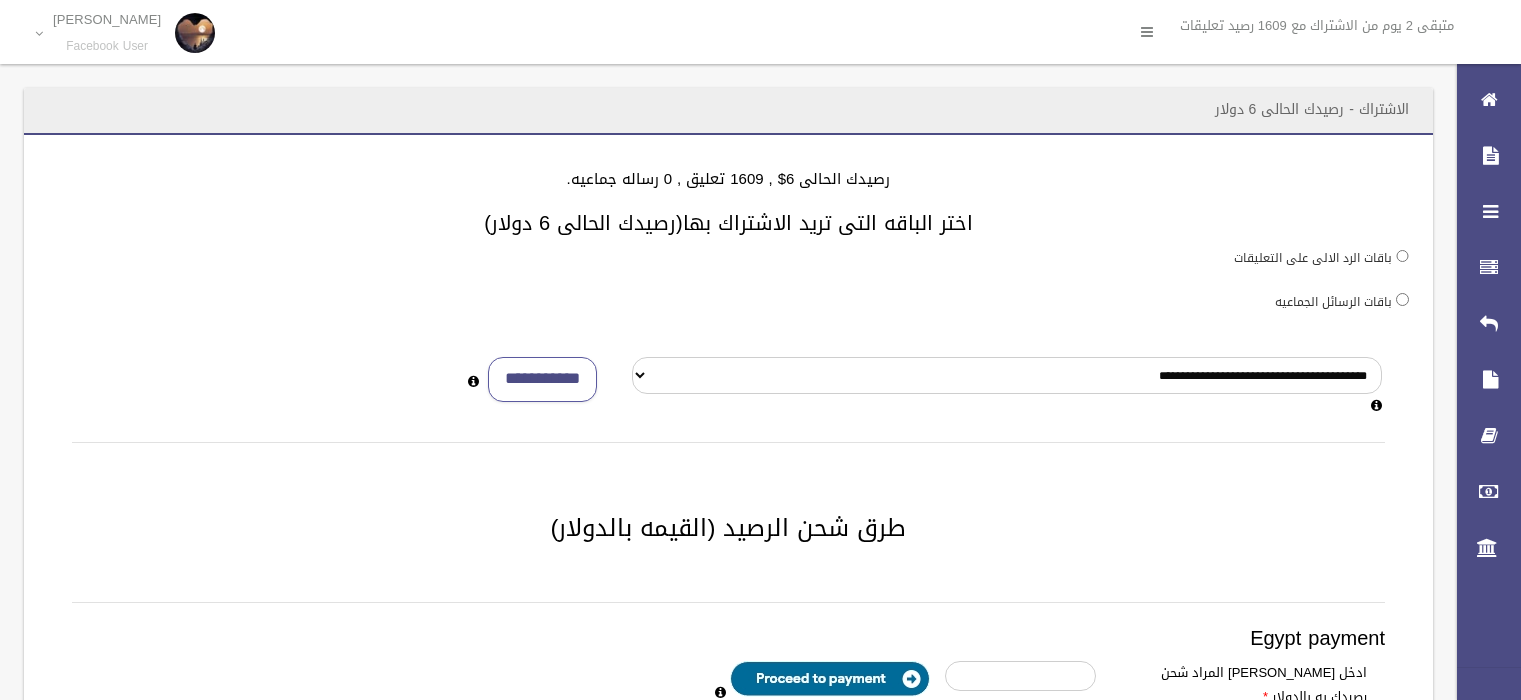 scroll, scrollTop: 0, scrollLeft: 0, axis: both 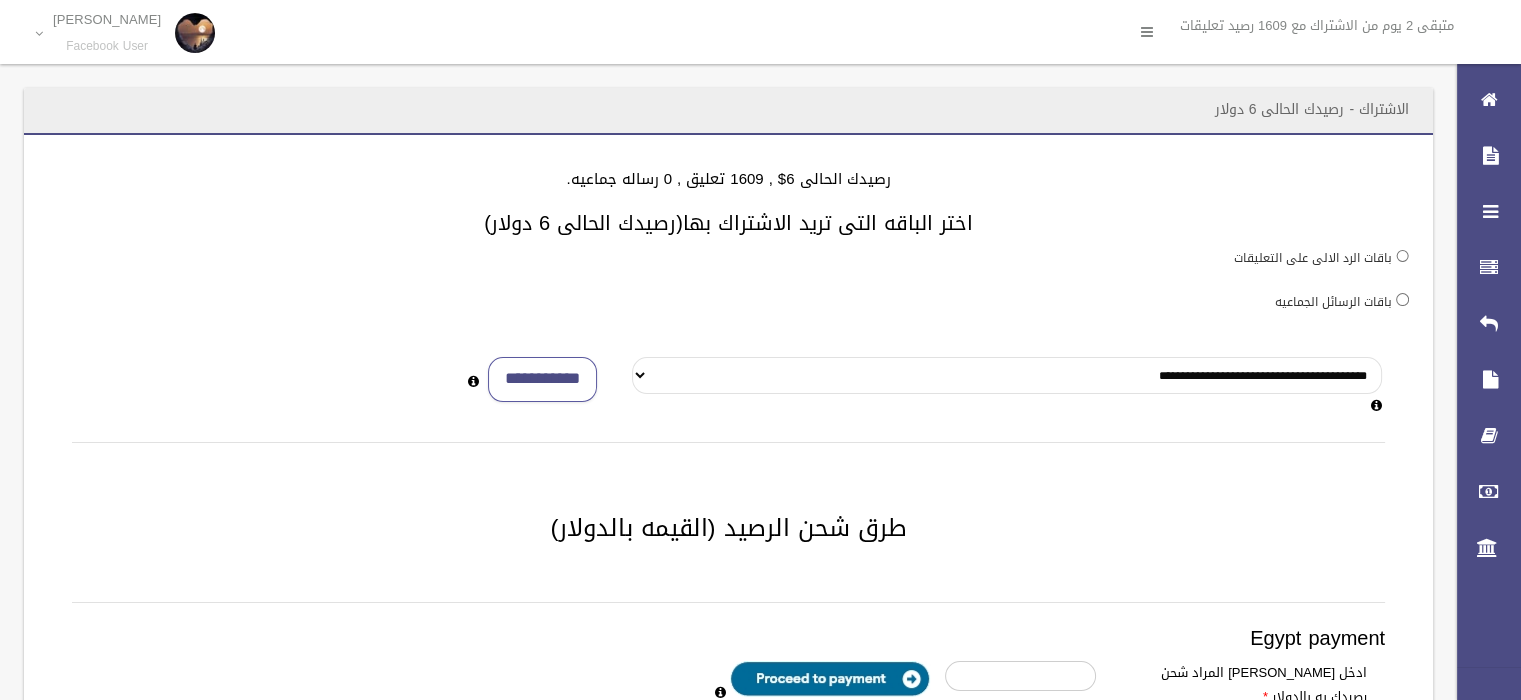 click on "**********" at bounding box center (1007, 375) 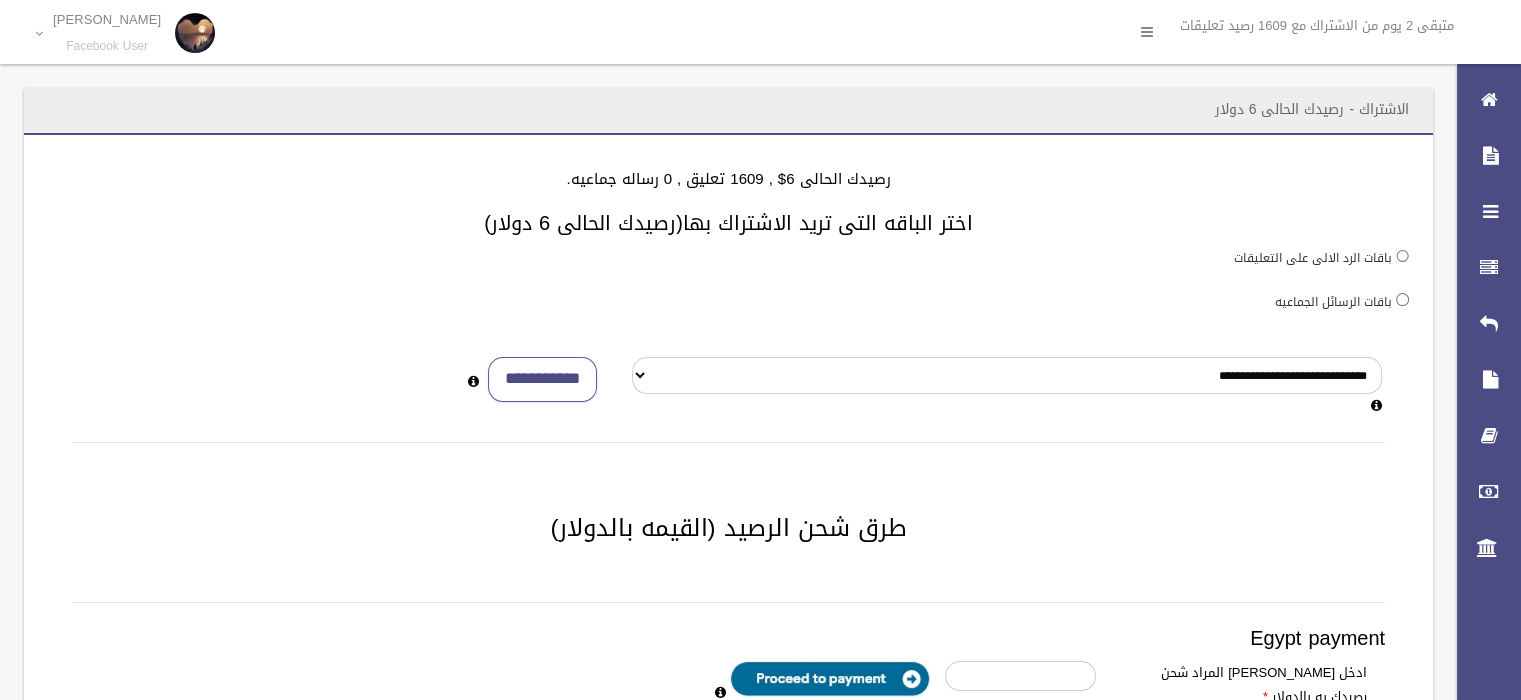 click on "**********" at bounding box center (1007, 387) 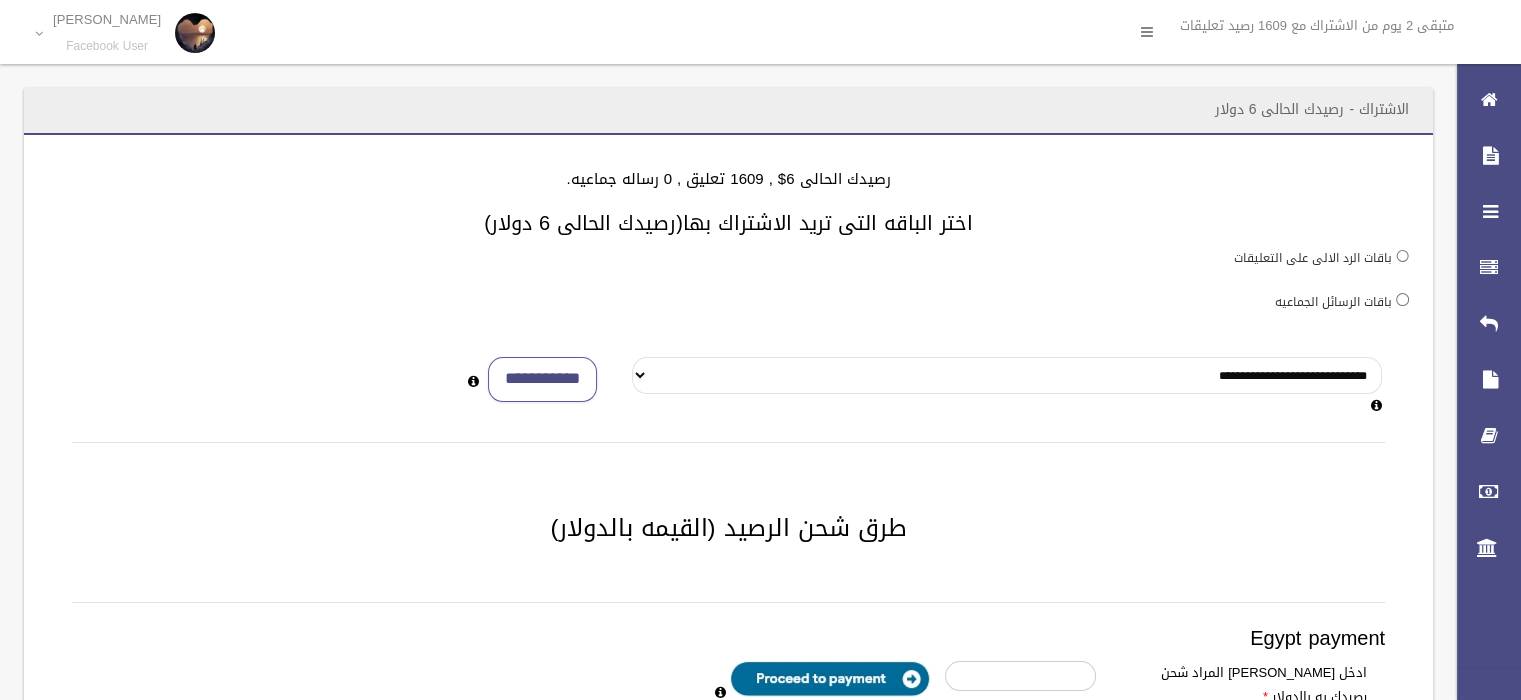 click on "**********" at bounding box center (1007, 375) 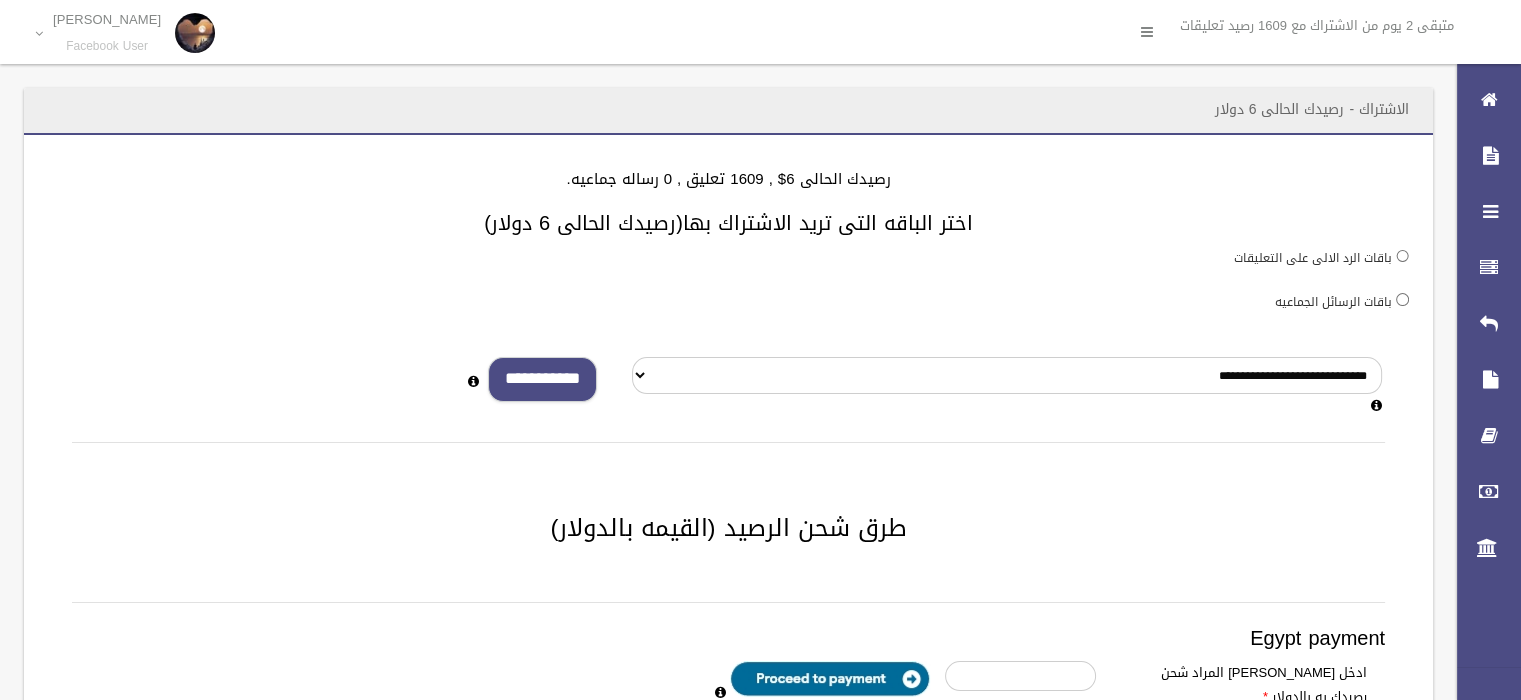 click on "**********" at bounding box center [542, 379] 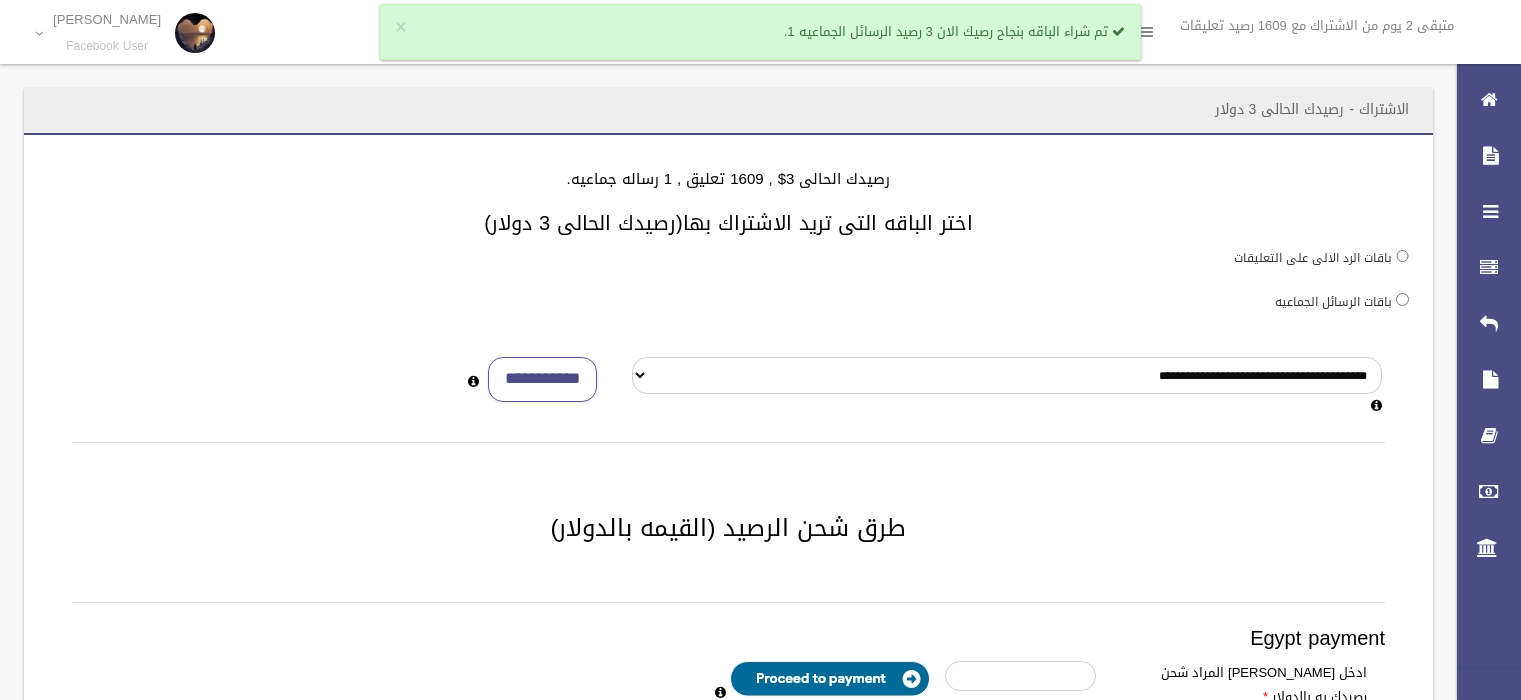 scroll, scrollTop: 0, scrollLeft: 0, axis: both 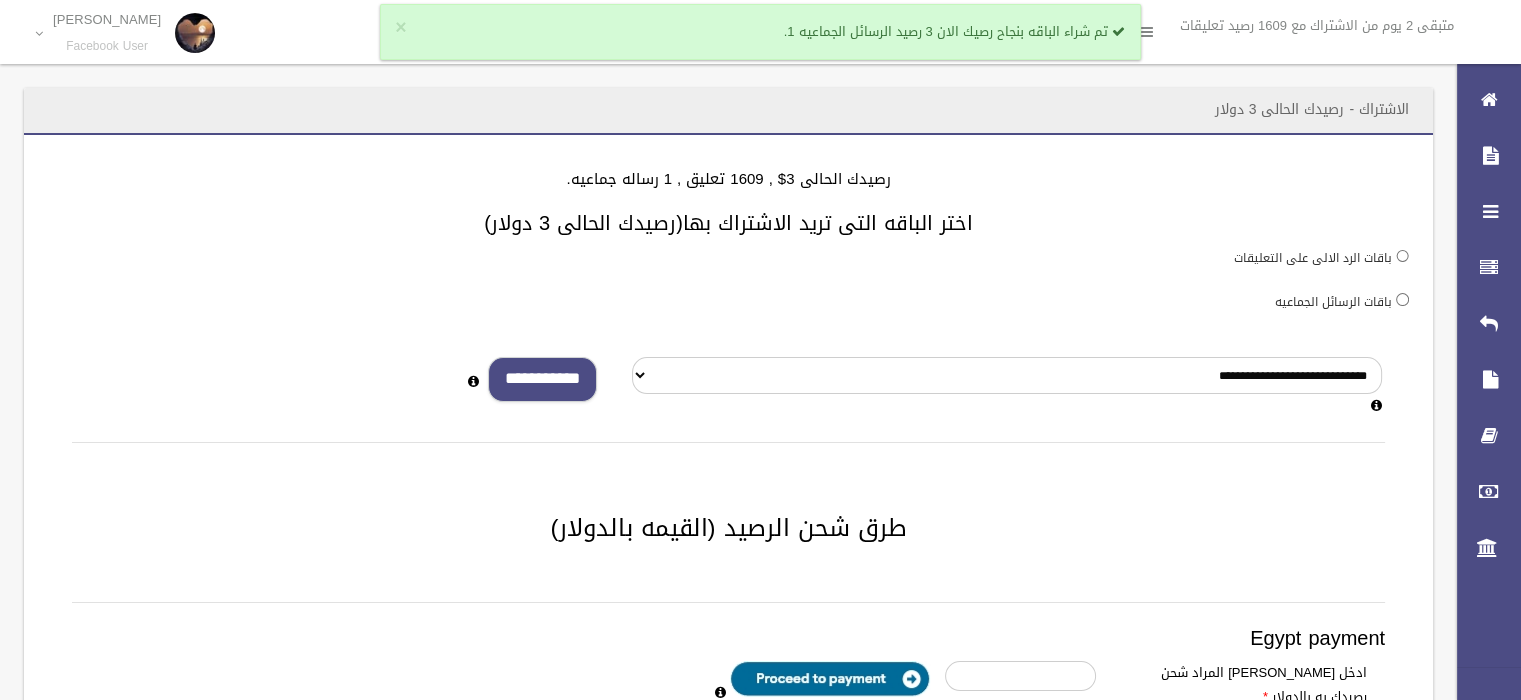 click on "**********" at bounding box center (542, 379) 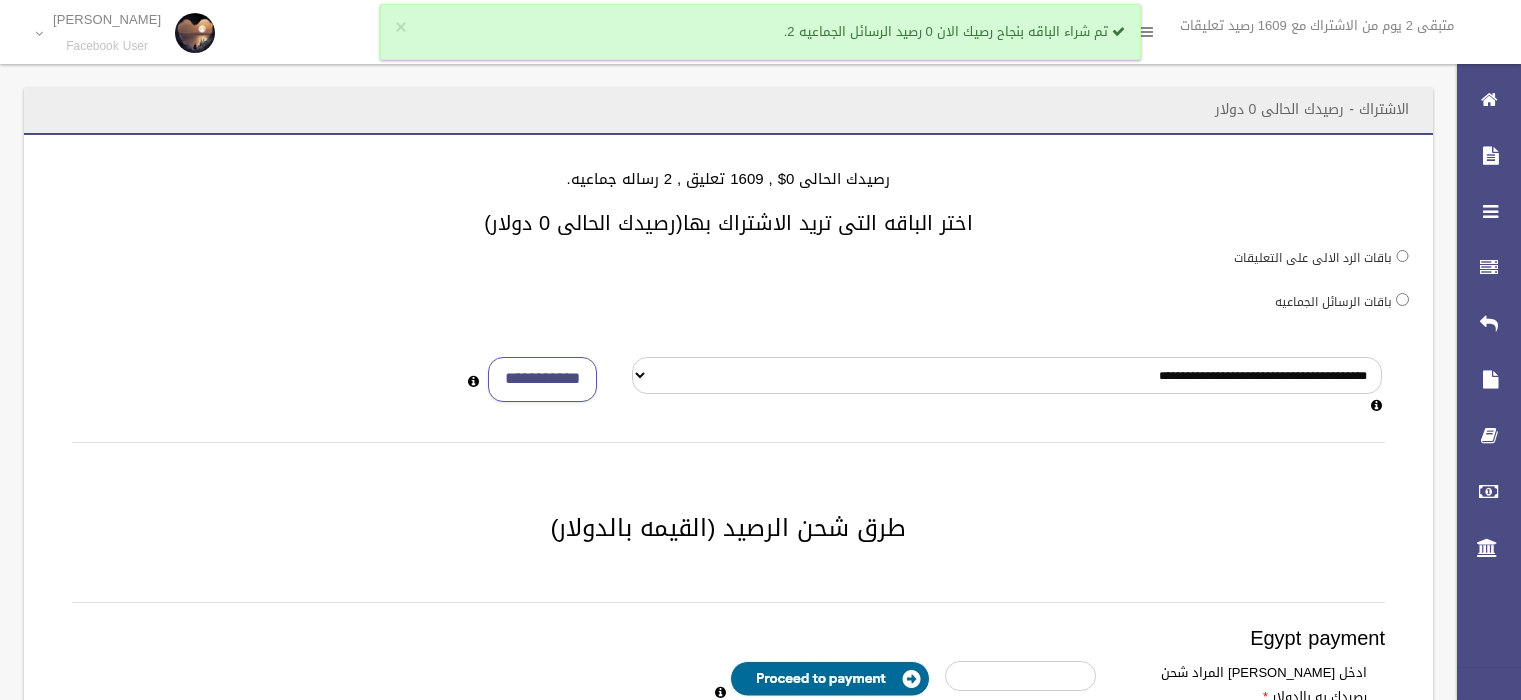 scroll, scrollTop: 0, scrollLeft: 0, axis: both 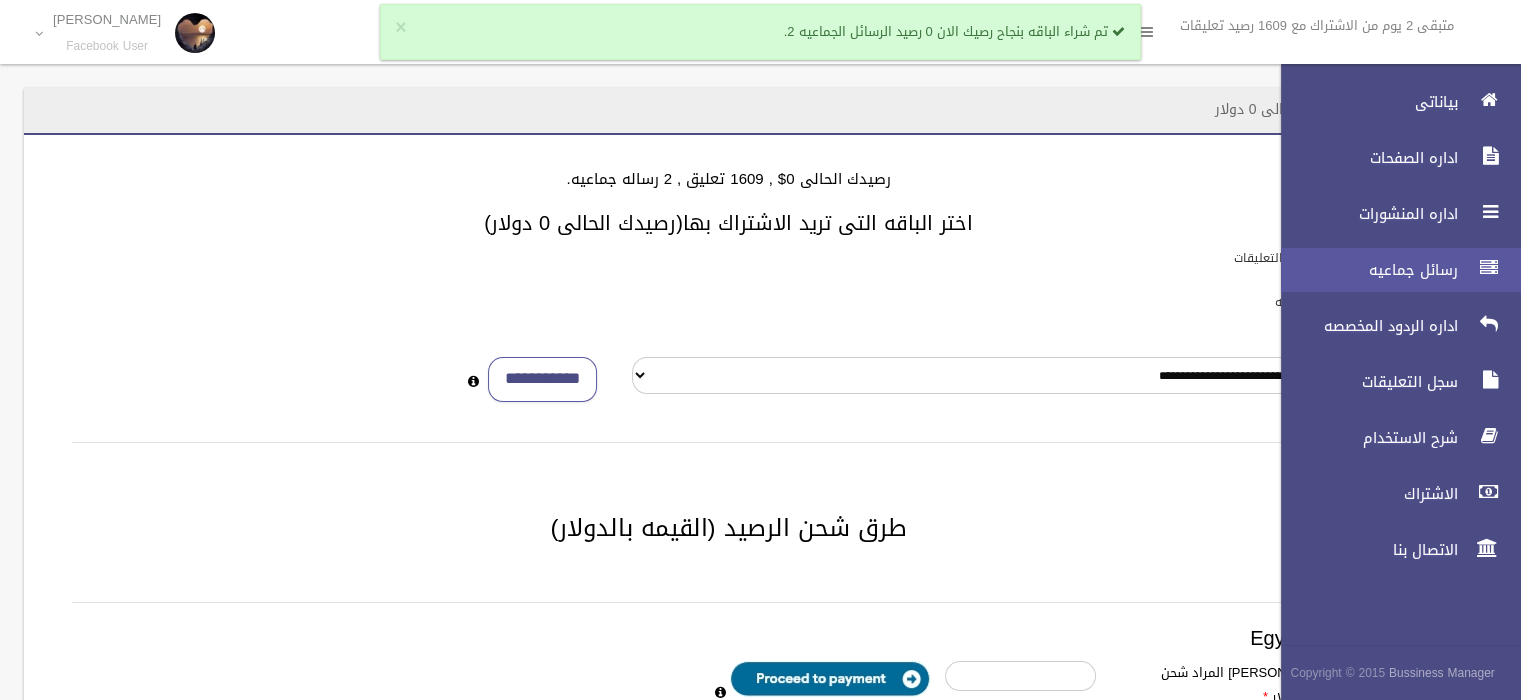 click on "رسائل جماعيه" at bounding box center (1364, 270) 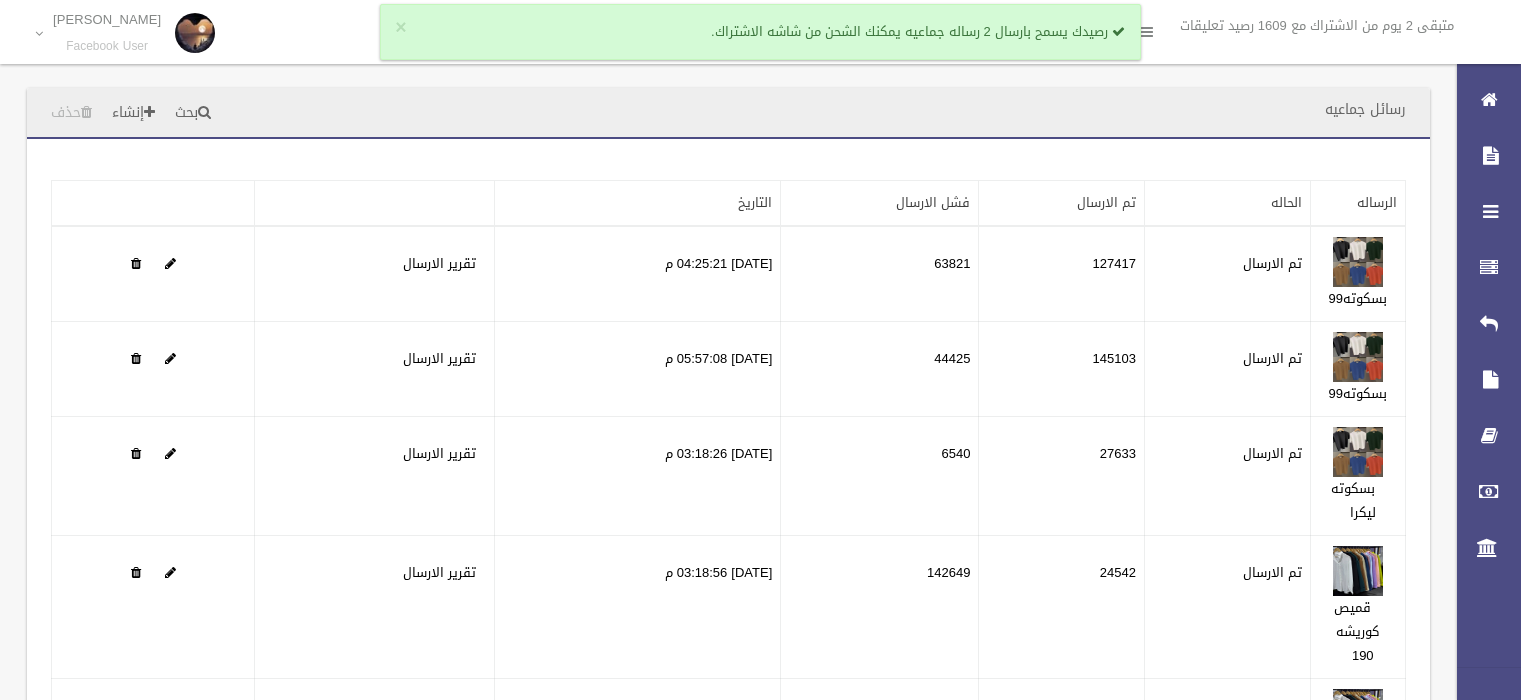 scroll, scrollTop: 0, scrollLeft: 0, axis: both 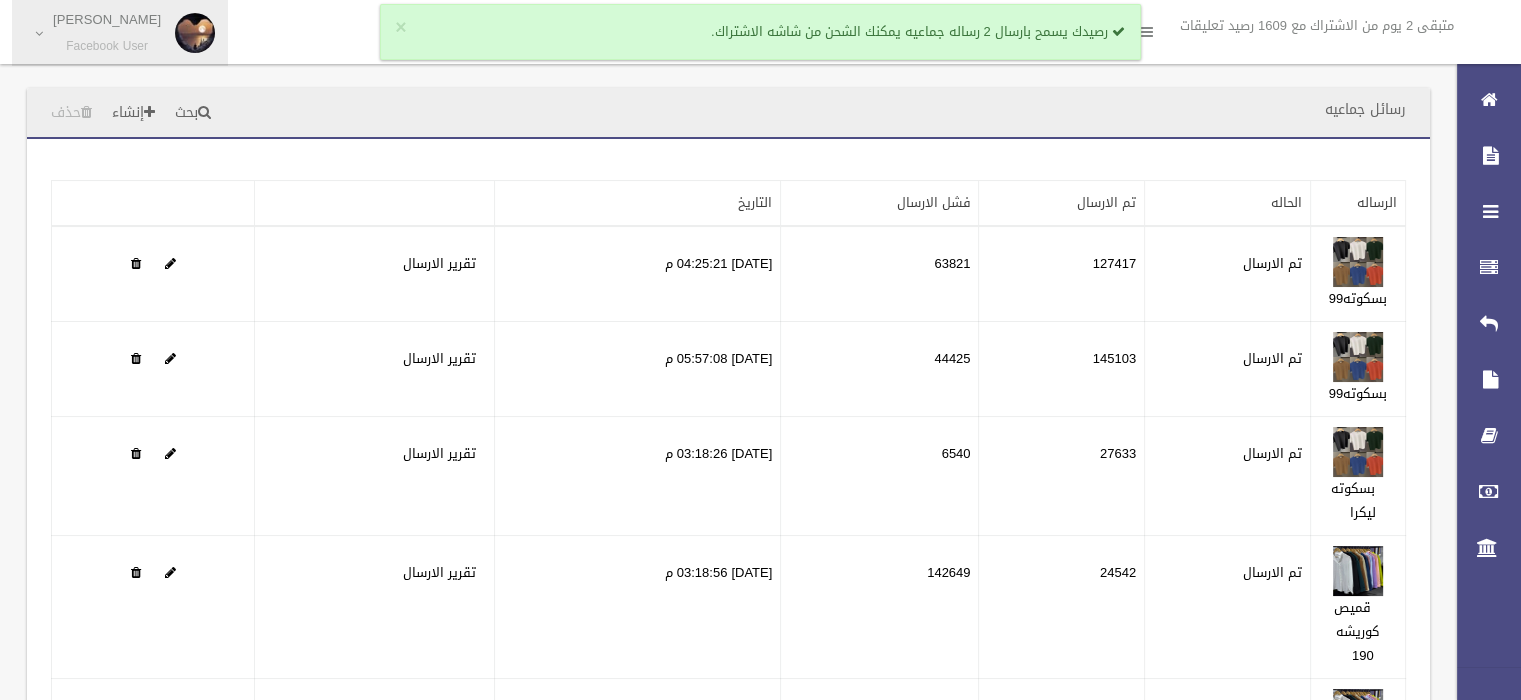click on "[PERSON_NAME]" at bounding box center [107, 19] 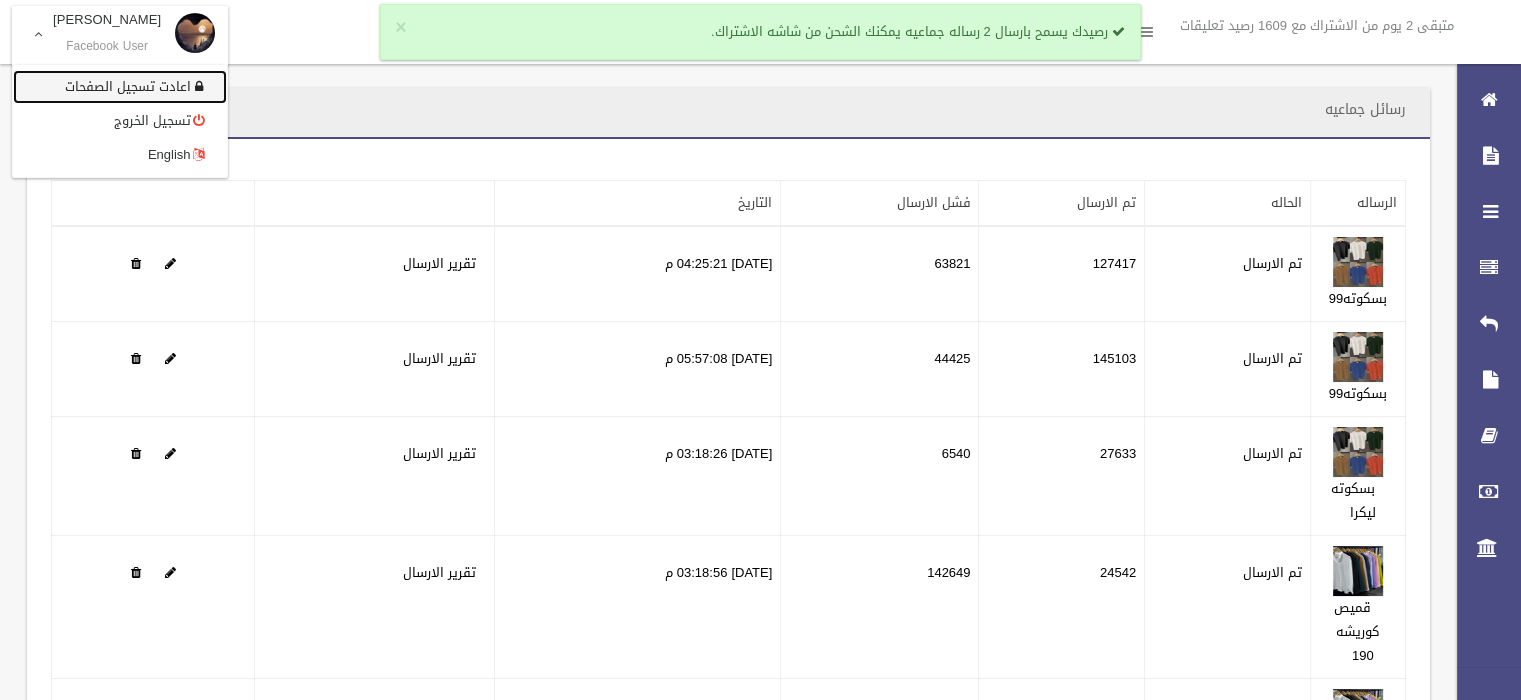 click on "اعادت تسجيل الصفحات" at bounding box center (120, 87) 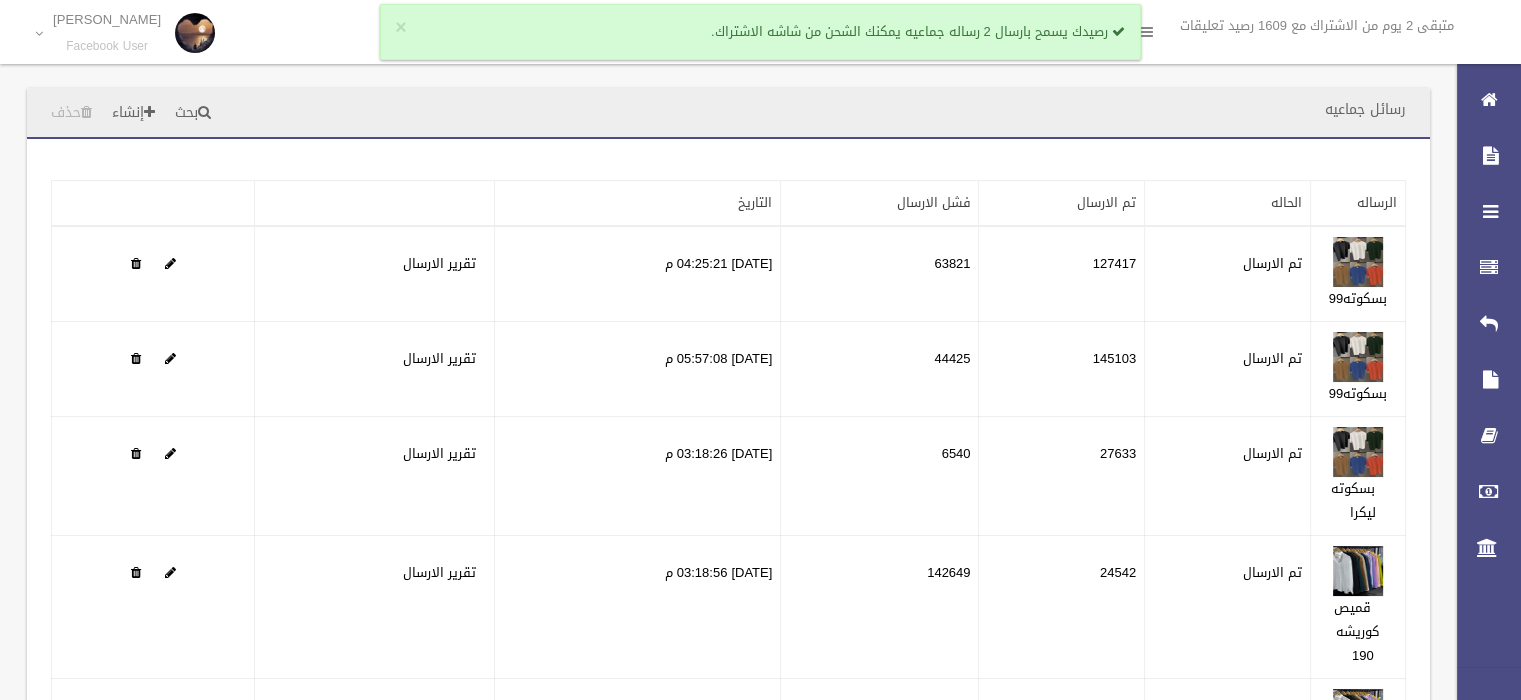 drag, startPoint x: 885, startPoint y: 343, endPoint x: 379, endPoint y: 70, distance: 574.9478 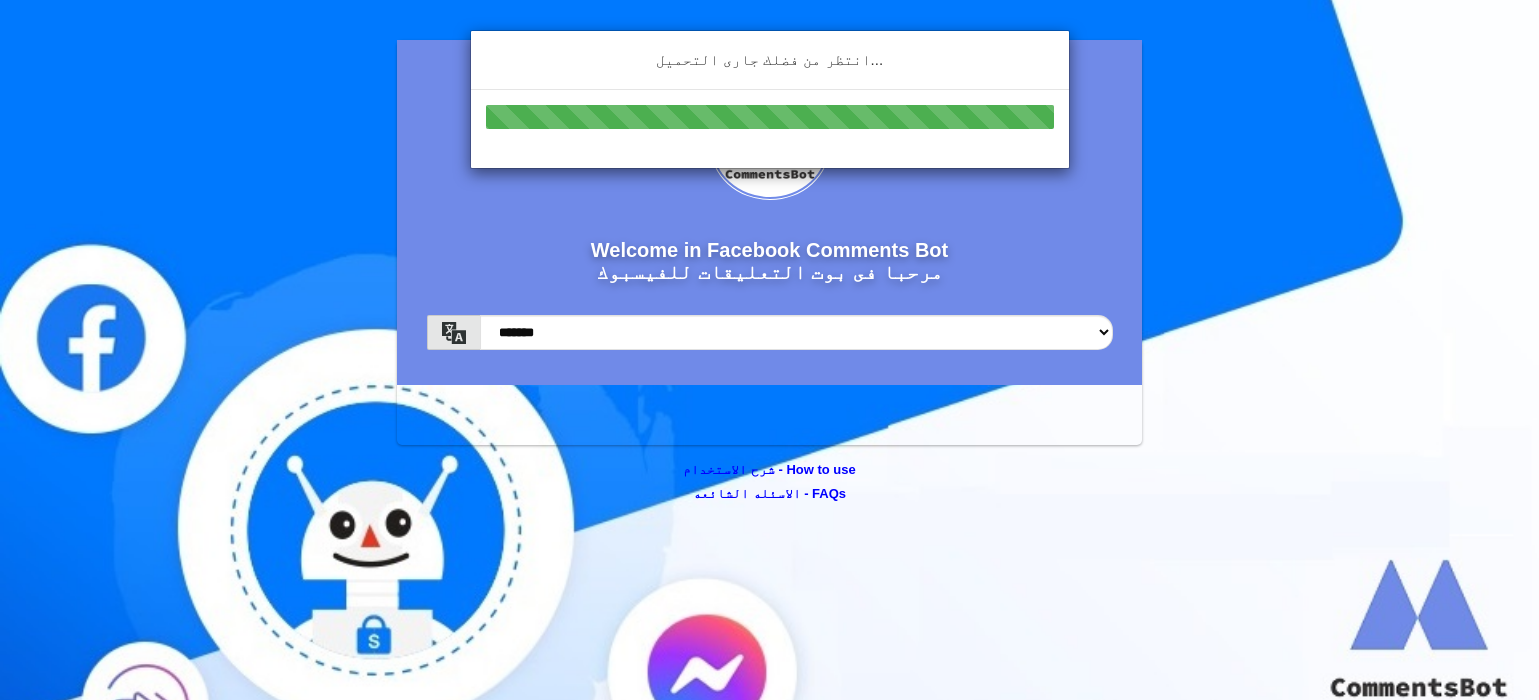 scroll, scrollTop: 0, scrollLeft: 0, axis: both 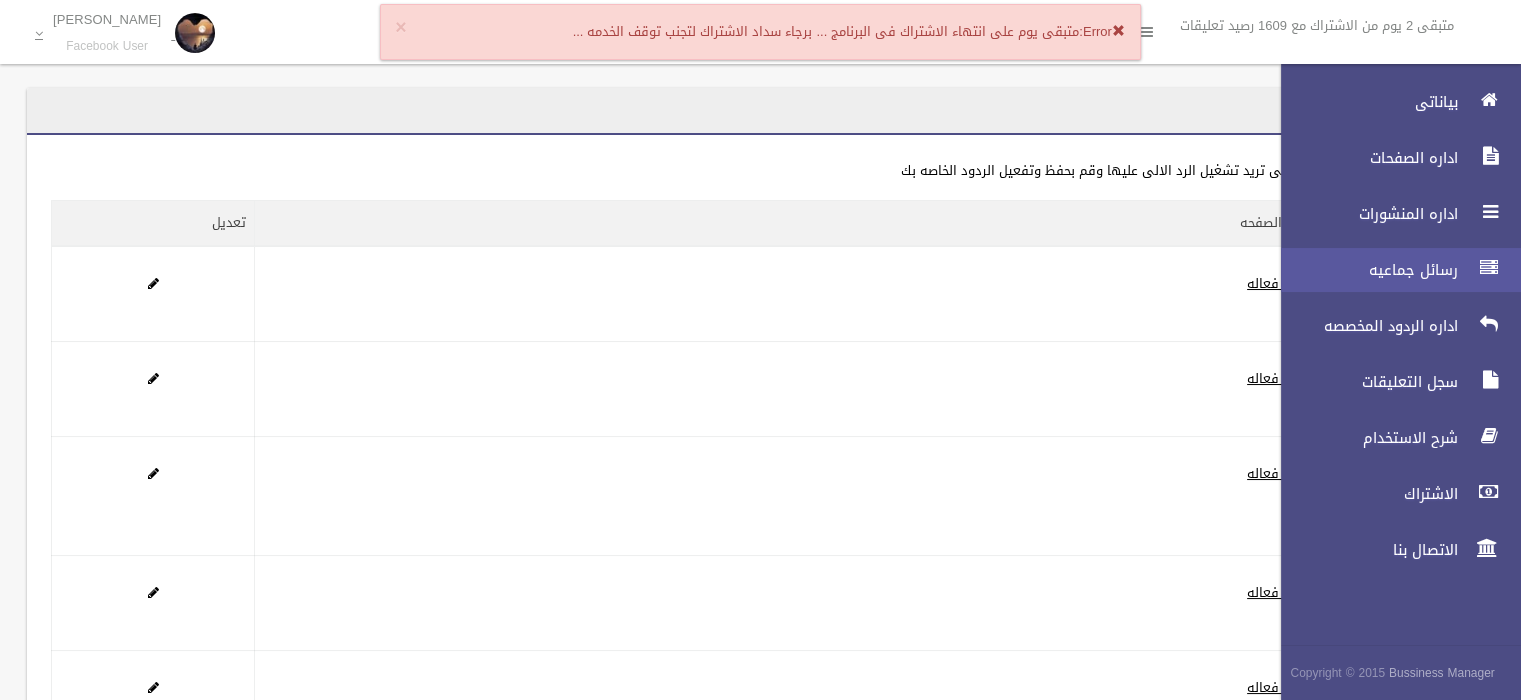 click on "رسائل جماعيه" at bounding box center (1392, 270) 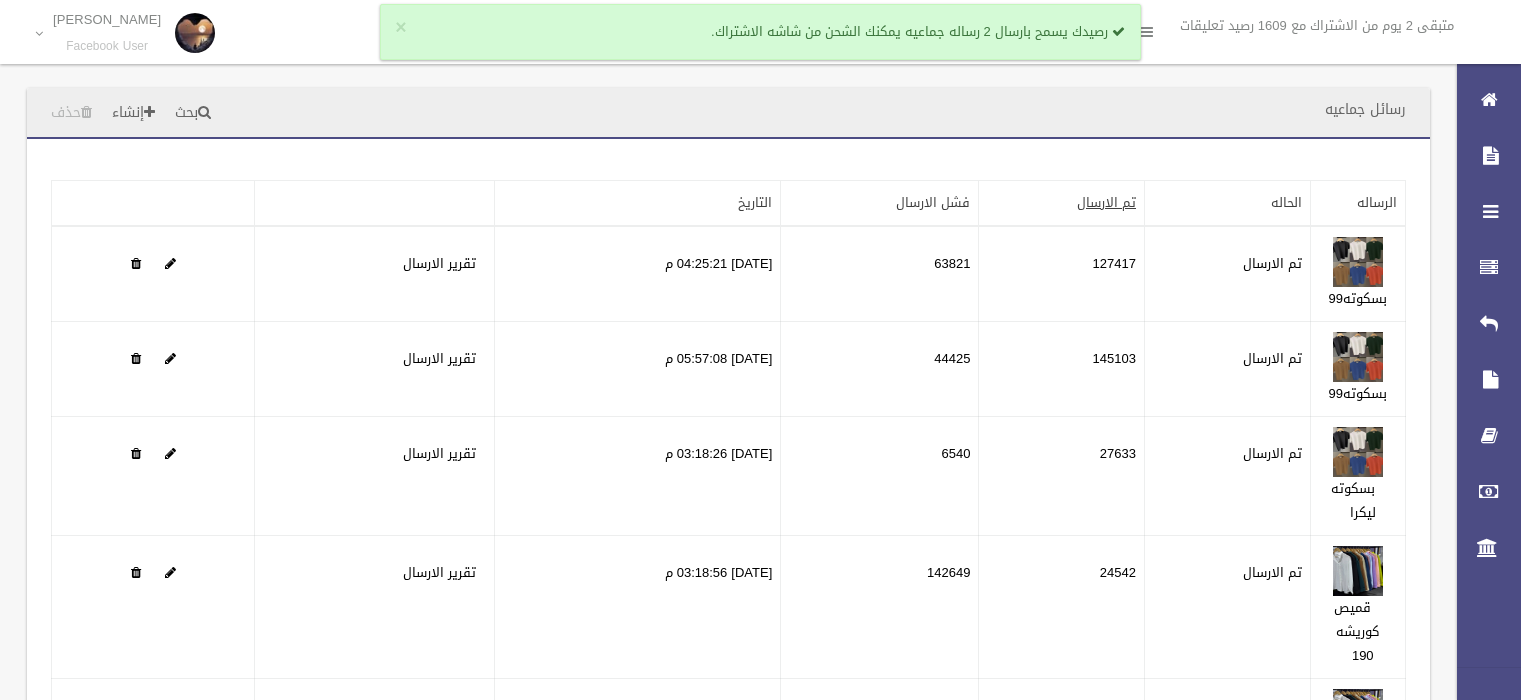 scroll, scrollTop: 0, scrollLeft: 0, axis: both 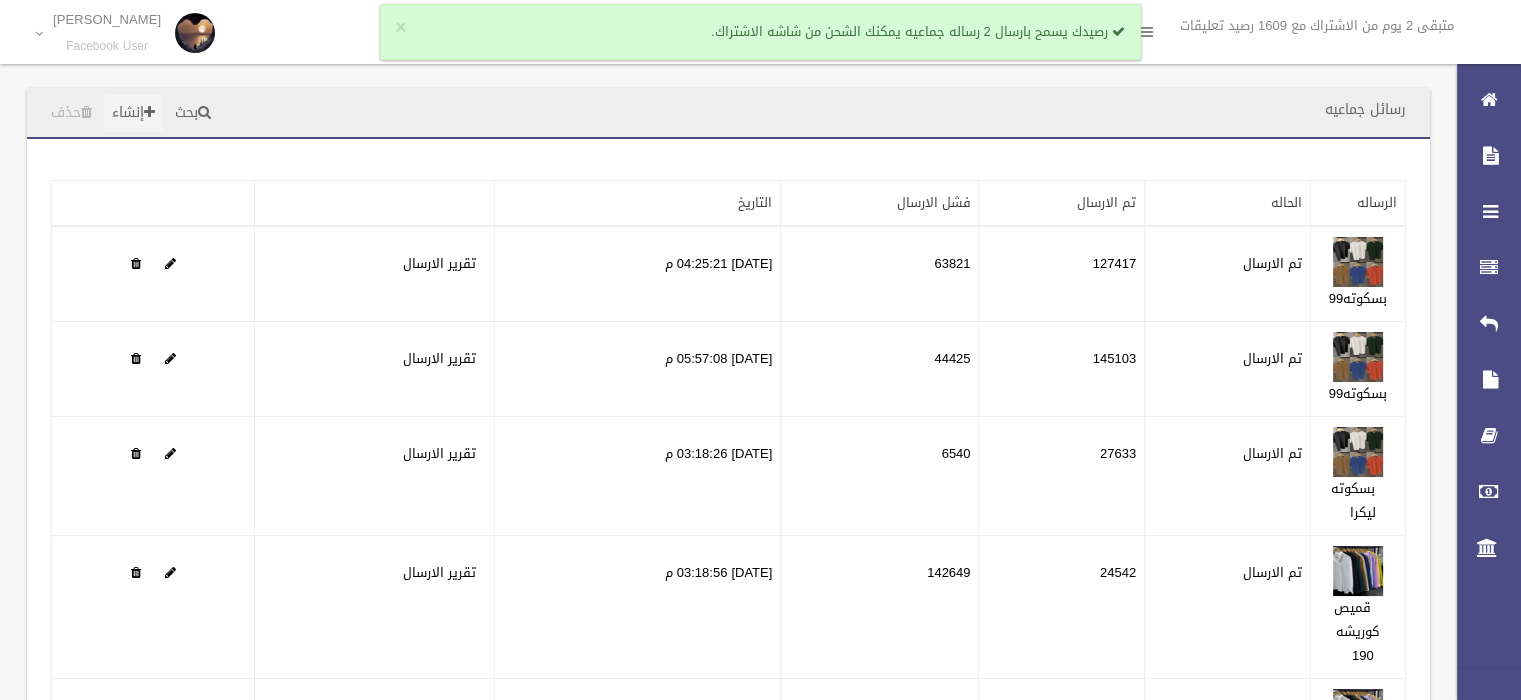 click on "إنشاء" at bounding box center (133, 113) 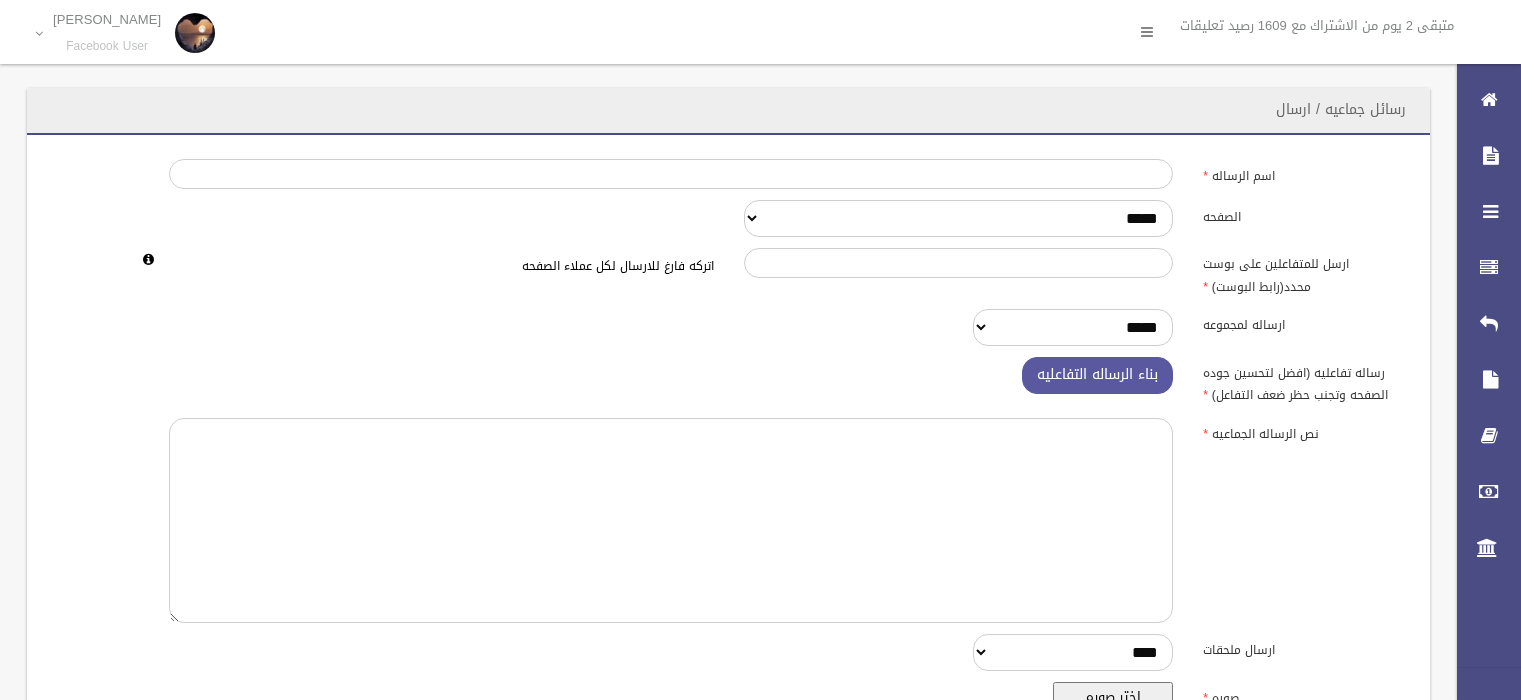 scroll, scrollTop: 0, scrollLeft: 0, axis: both 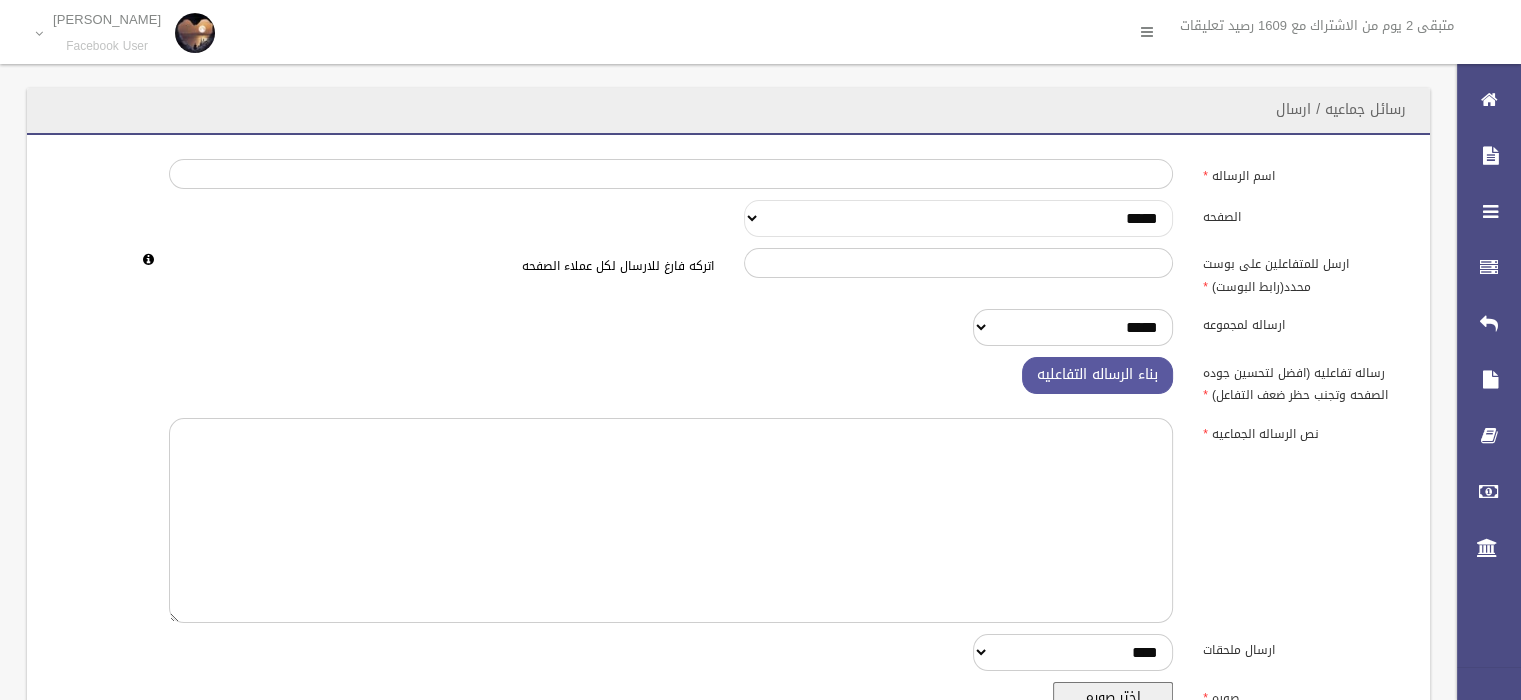click on "**********" at bounding box center [959, 218] 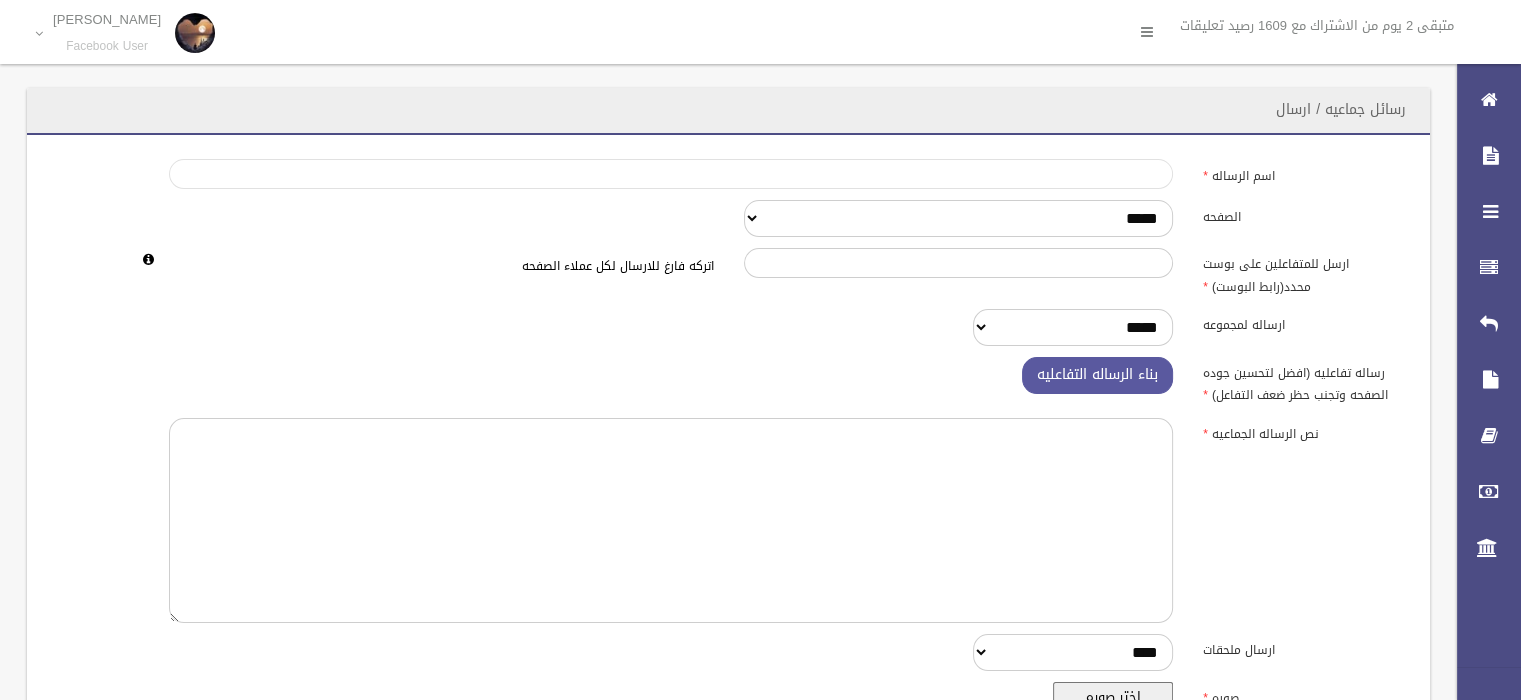 click on "اسم الرساله" at bounding box center [671, 174] 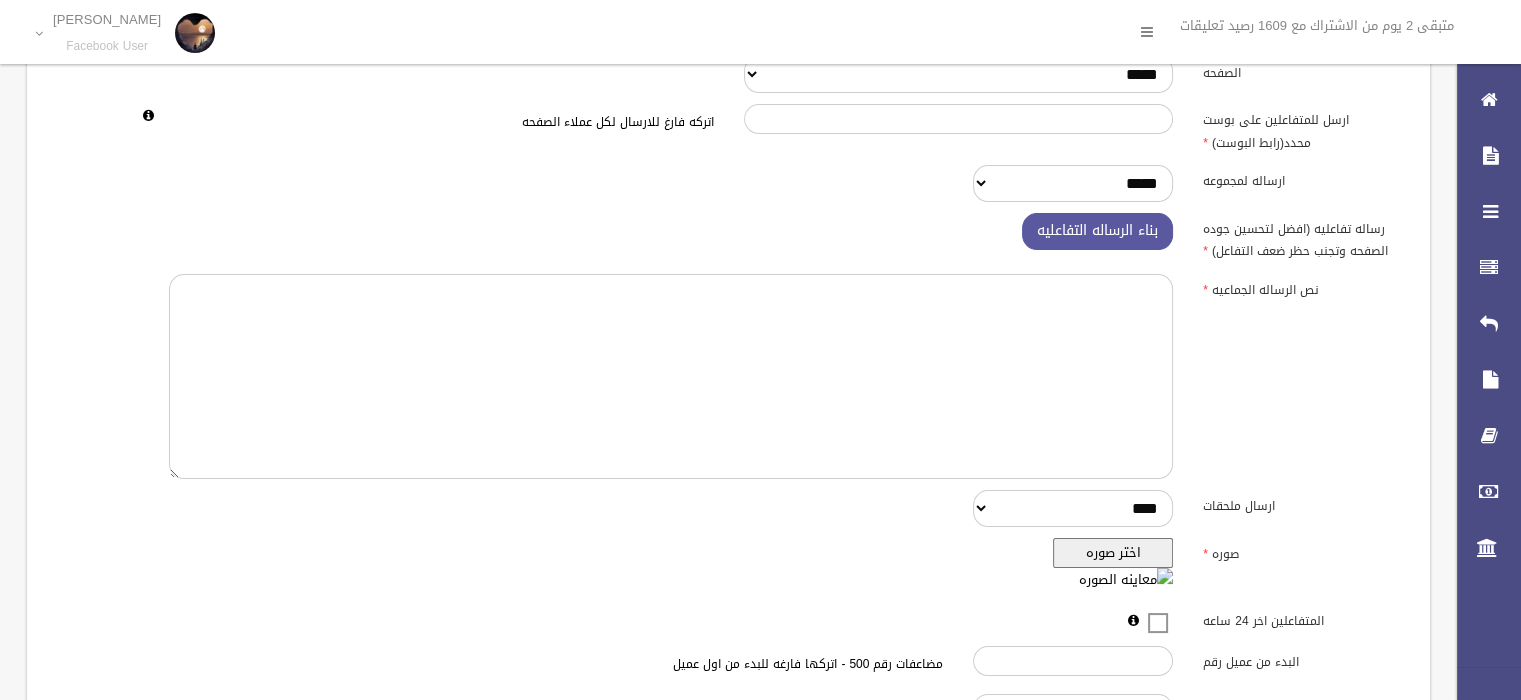 scroll, scrollTop: 370, scrollLeft: 0, axis: vertical 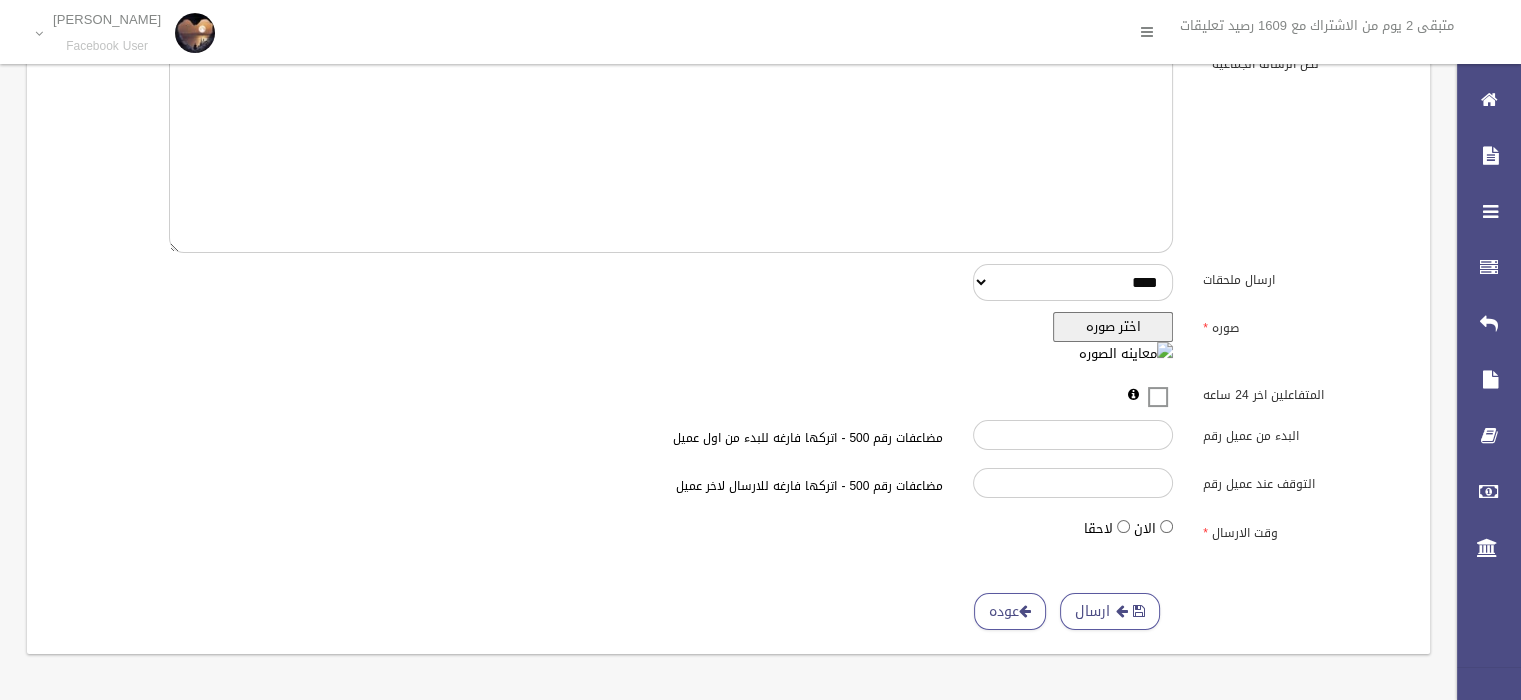 type on "**********" 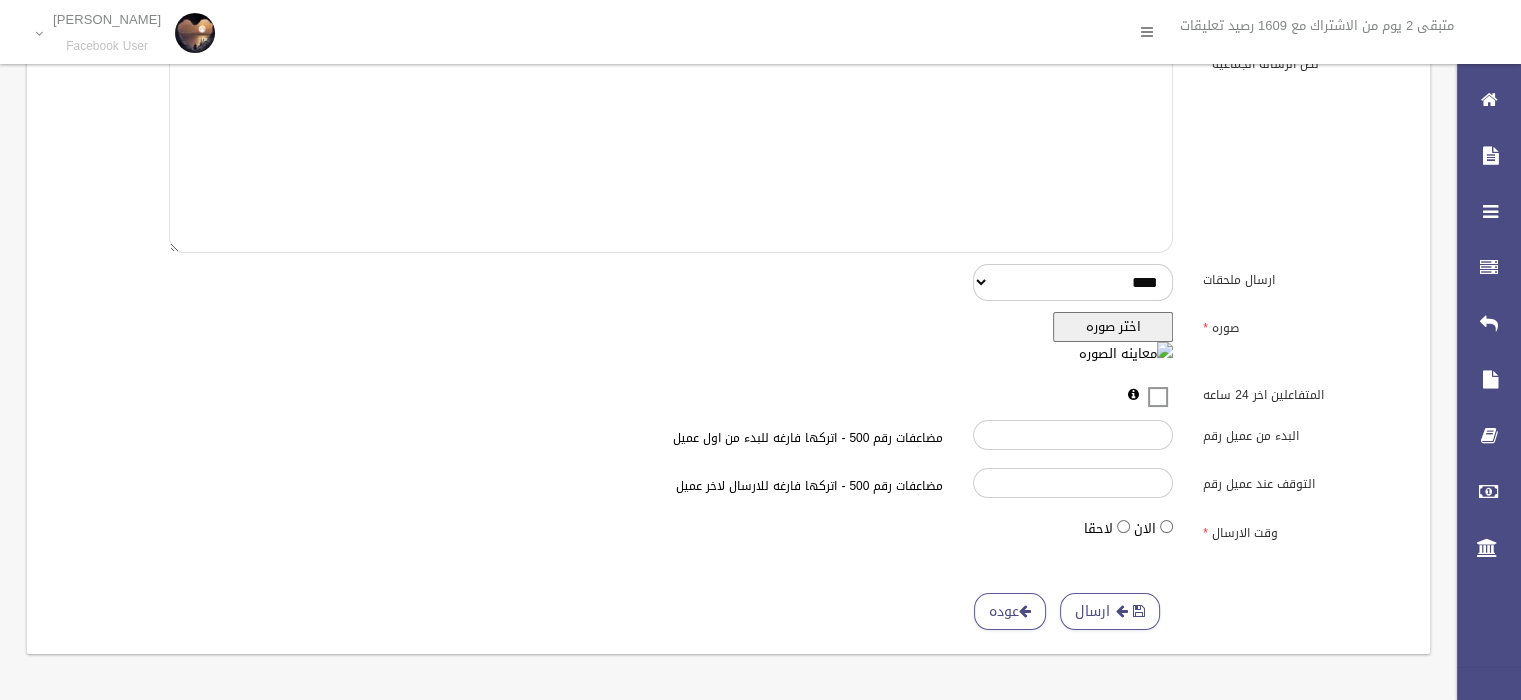 click at bounding box center [671, 150] 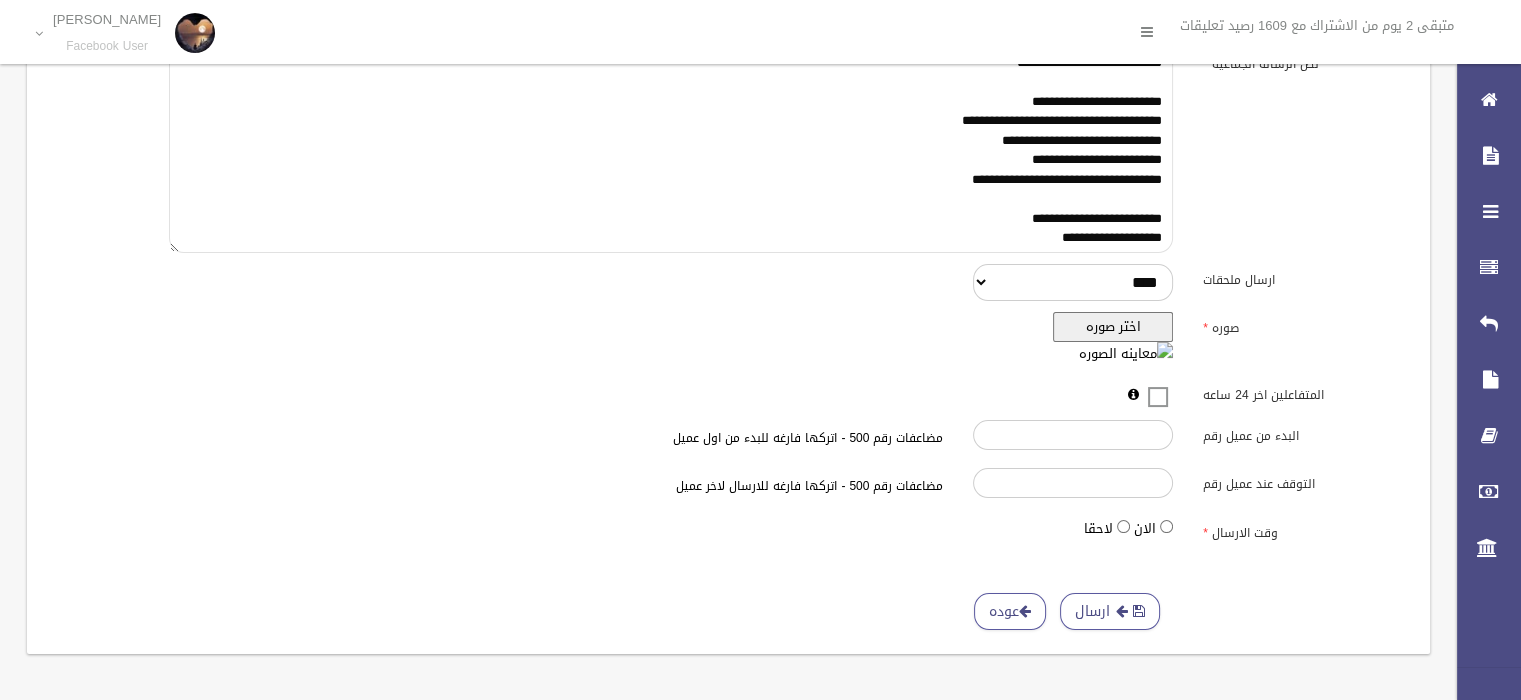 scroll, scrollTop: 134, scrollLeft: 0, axis: vertical 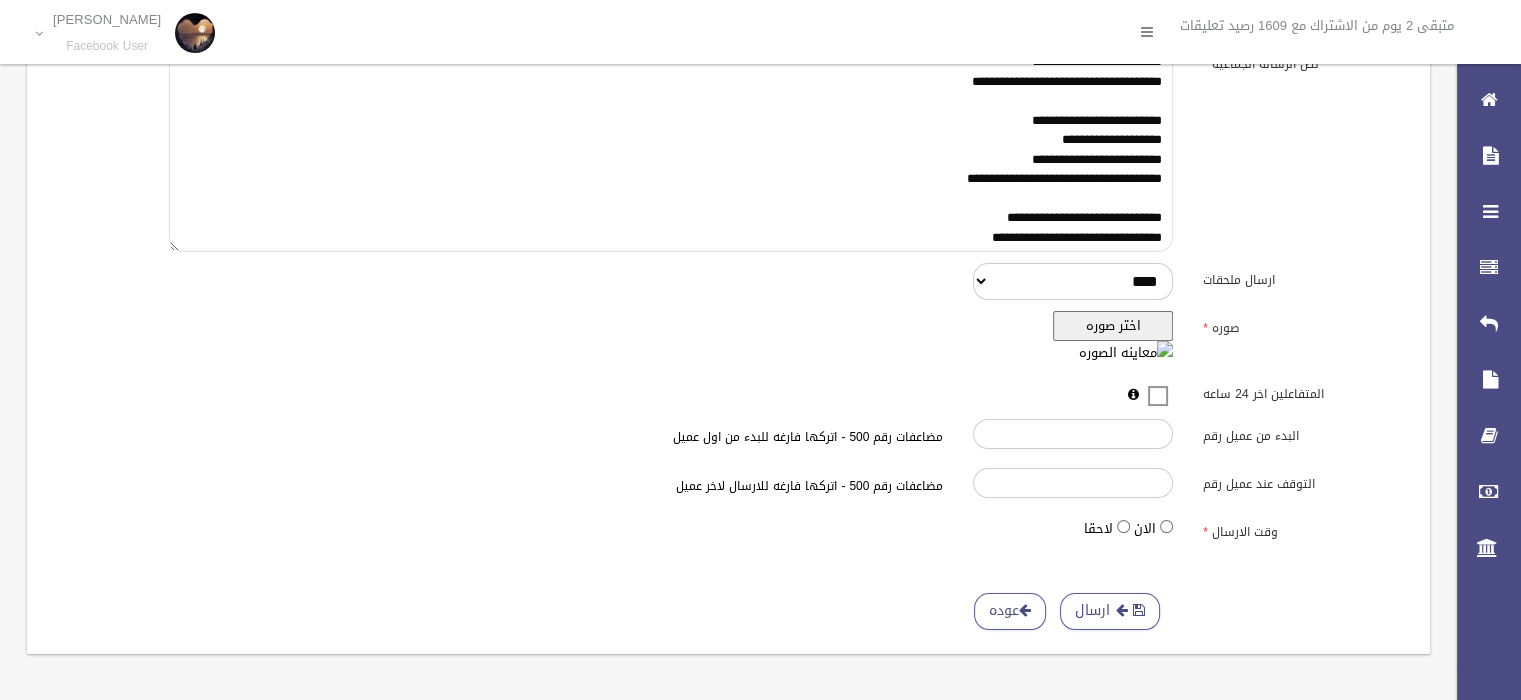 type on "**********" 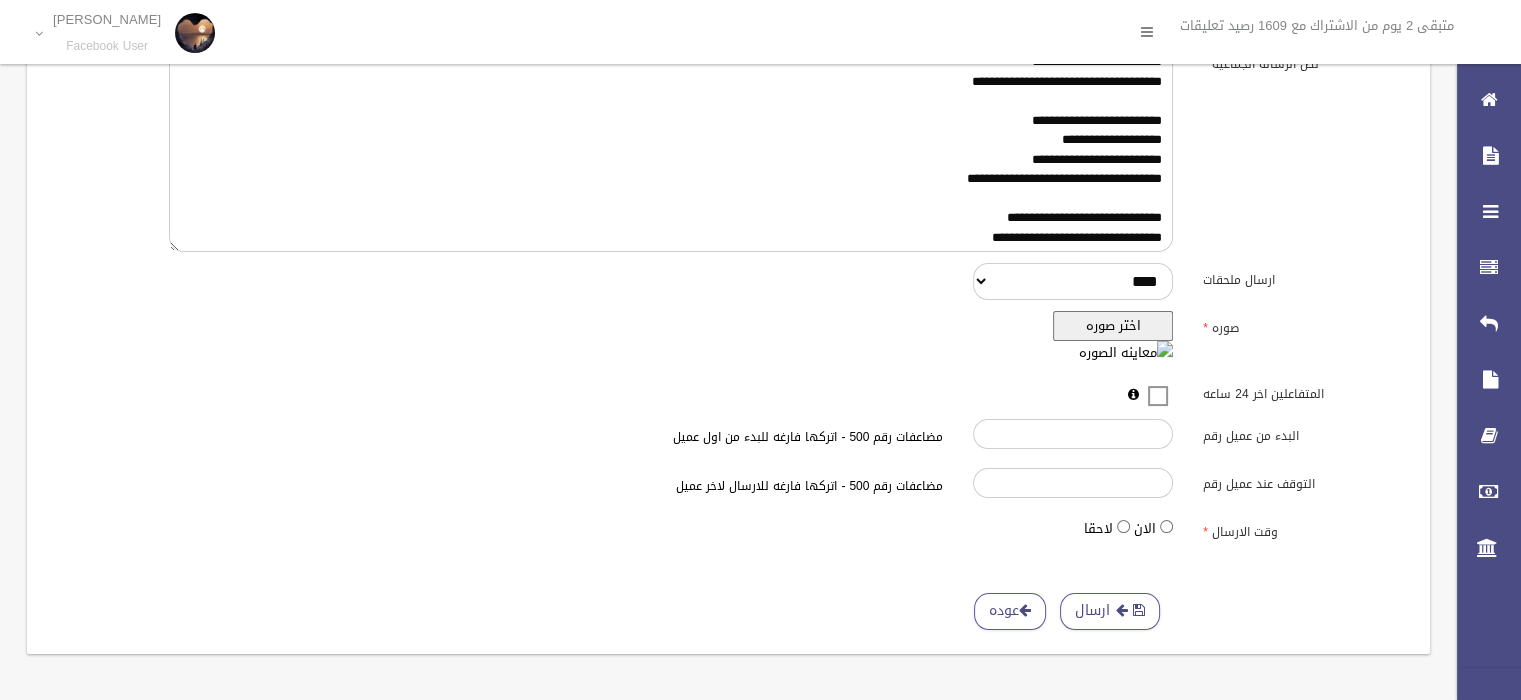 click on "اختر صوره" at bounding box center [1113, 326] 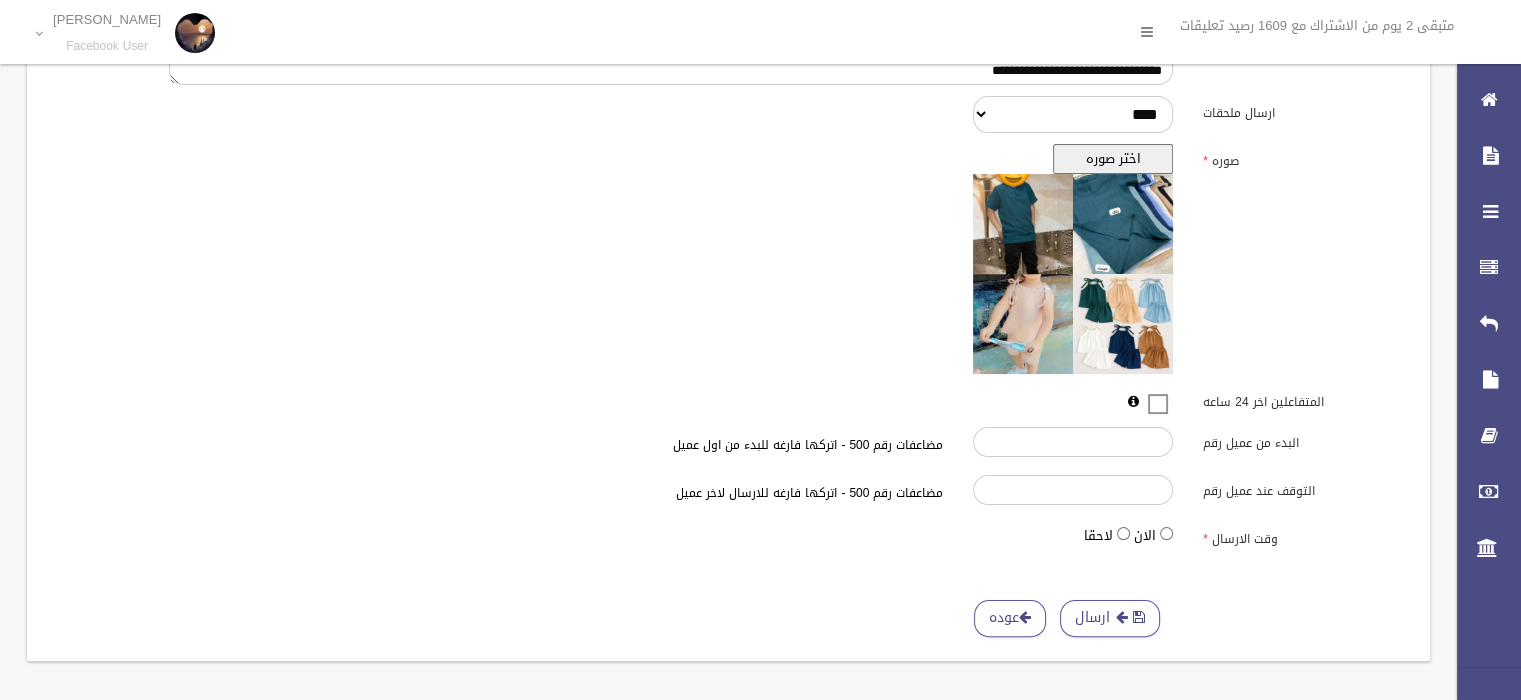 scroll, scrollTop: 544, scrollLeft: 0, axis: vertical 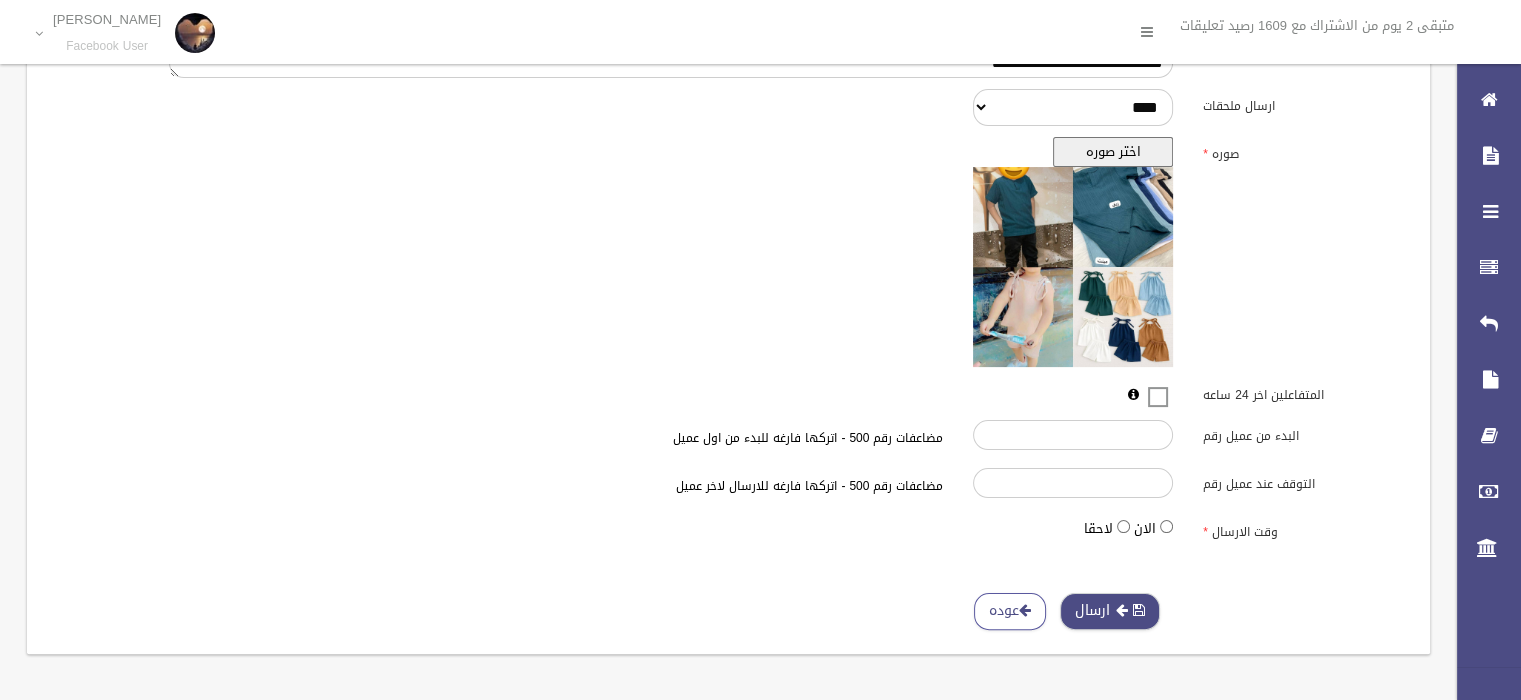 click on "ارسال" at bounding box center (1110, 611) 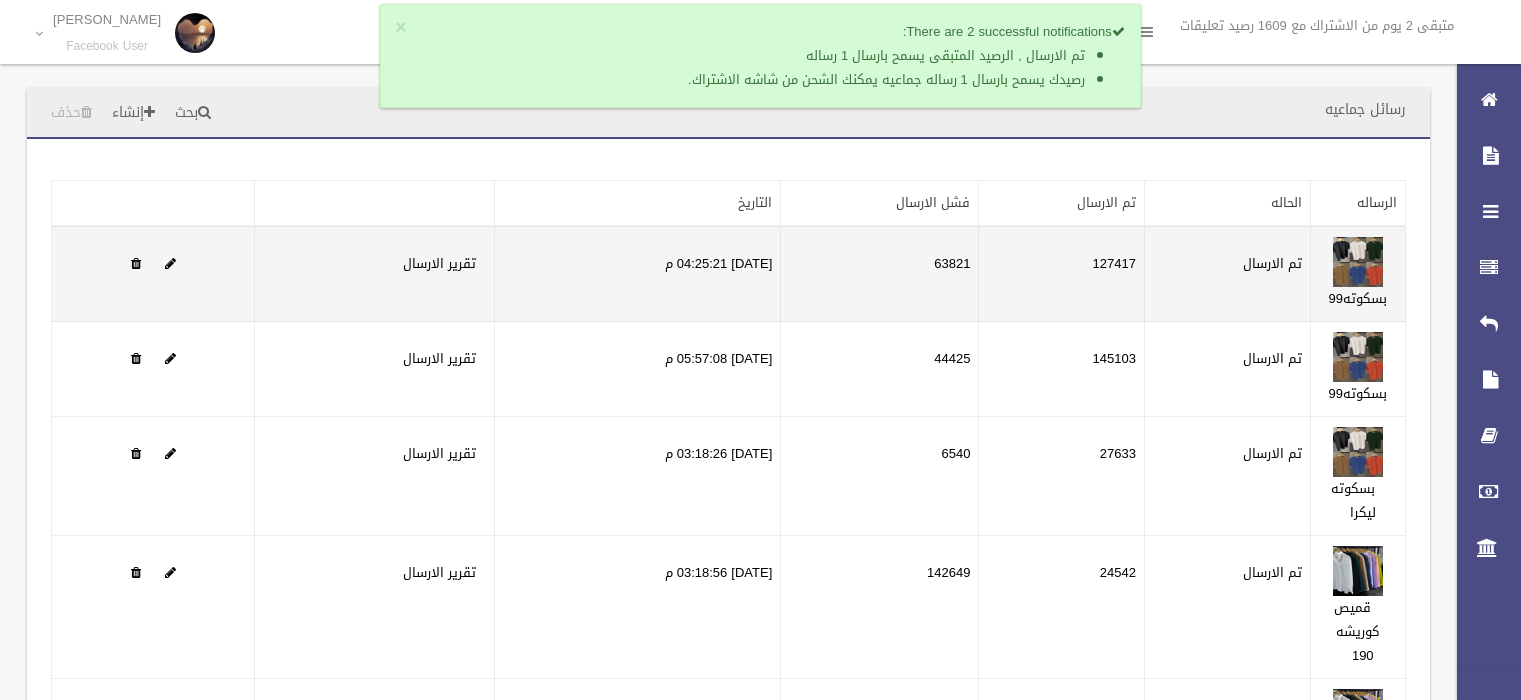 scroll, scrollTop: 0, scrollLeft: 0, axis: both 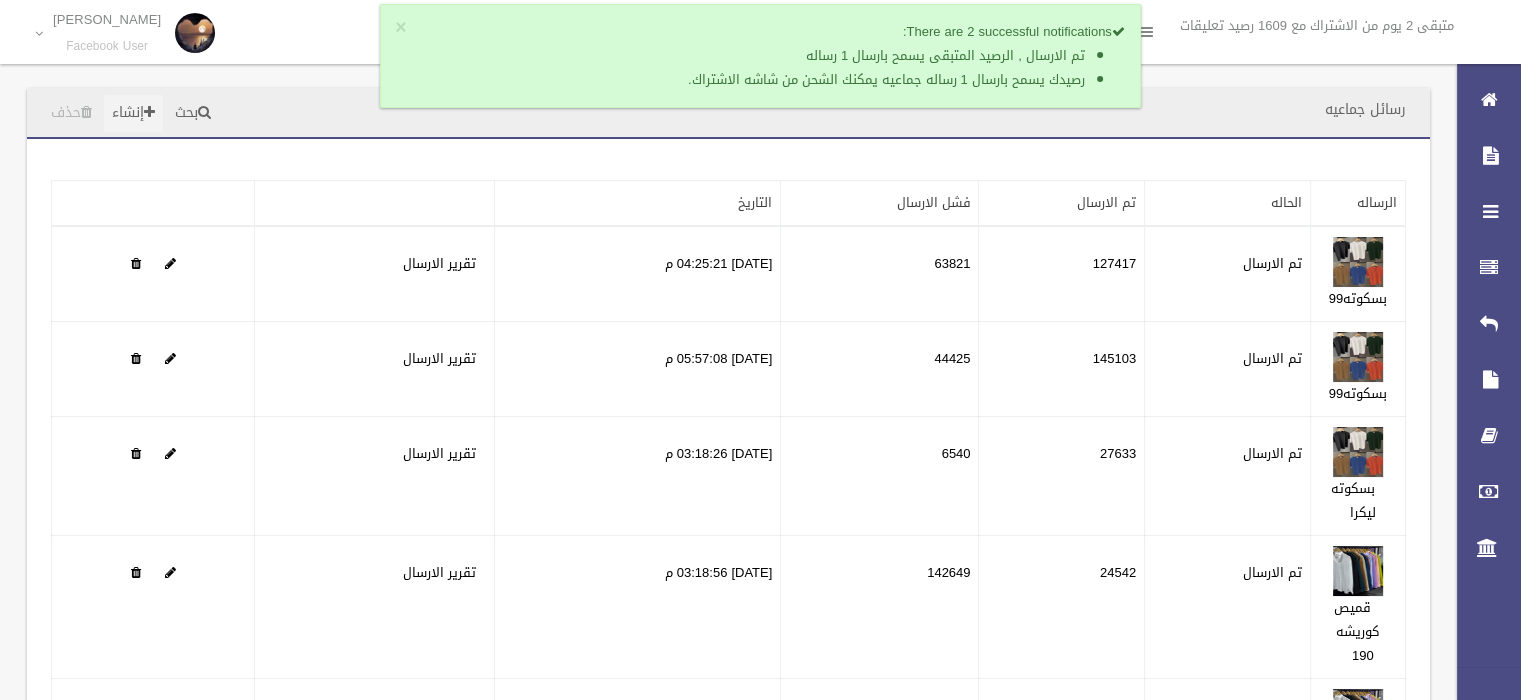 click on "إنشاء" at bounding box center [133, 113] 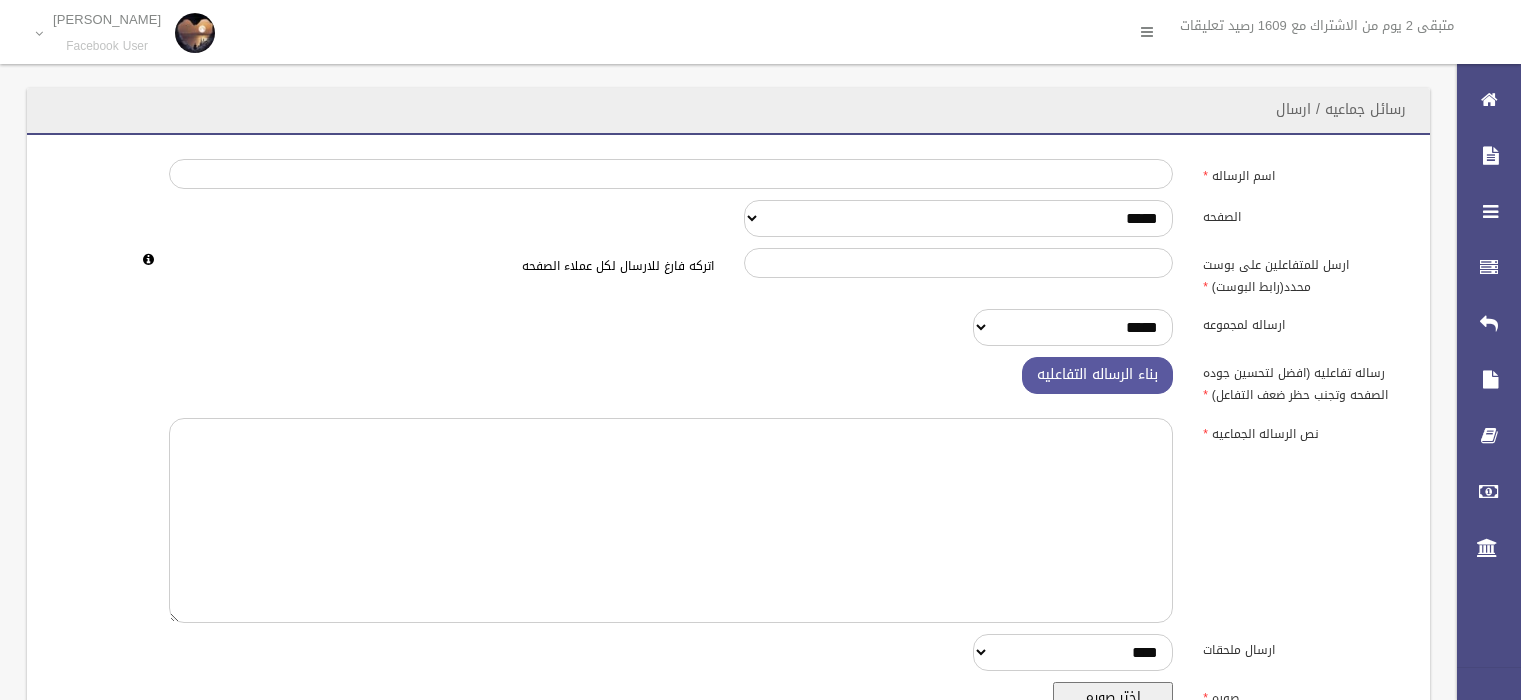 scroll, scrollTop: 0, scrollLeft: 0, axis: both 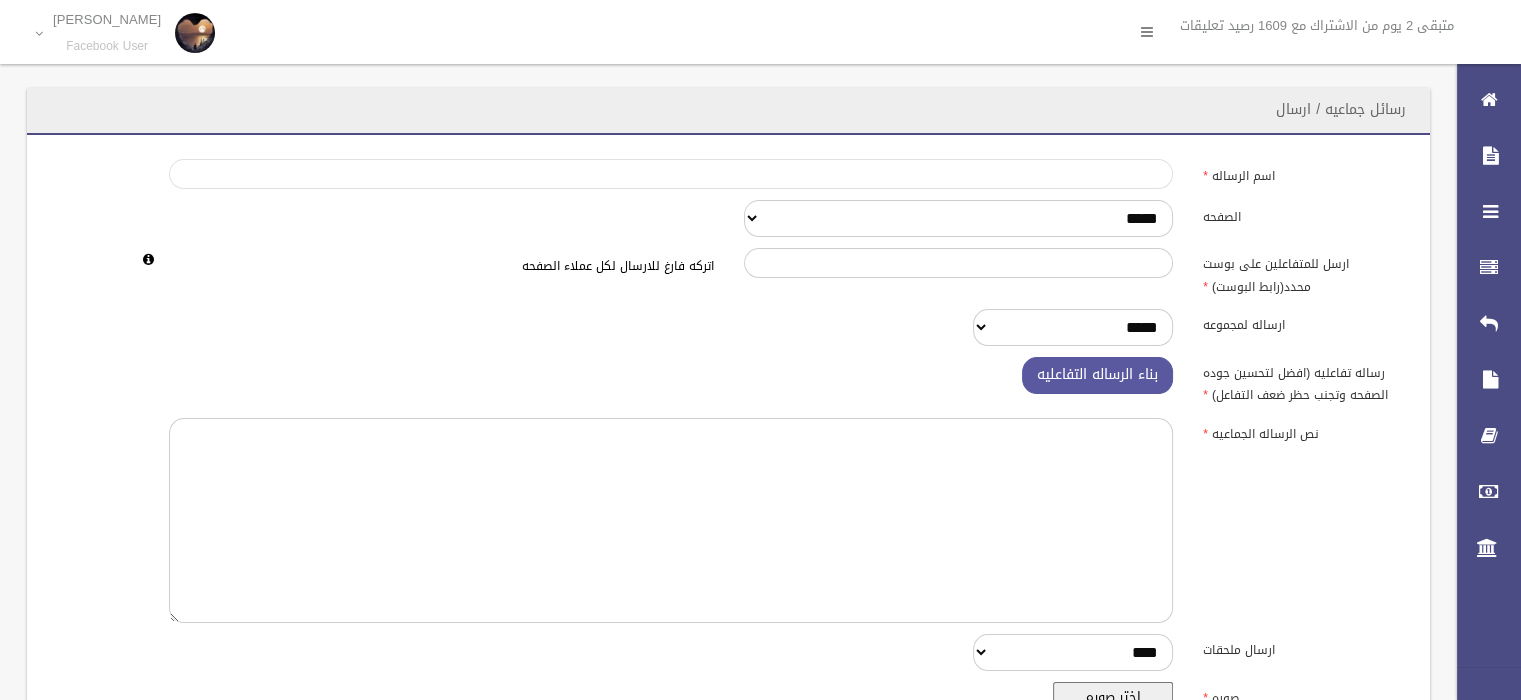 click on "اسم الرساله" at bounding box center [671, 174] 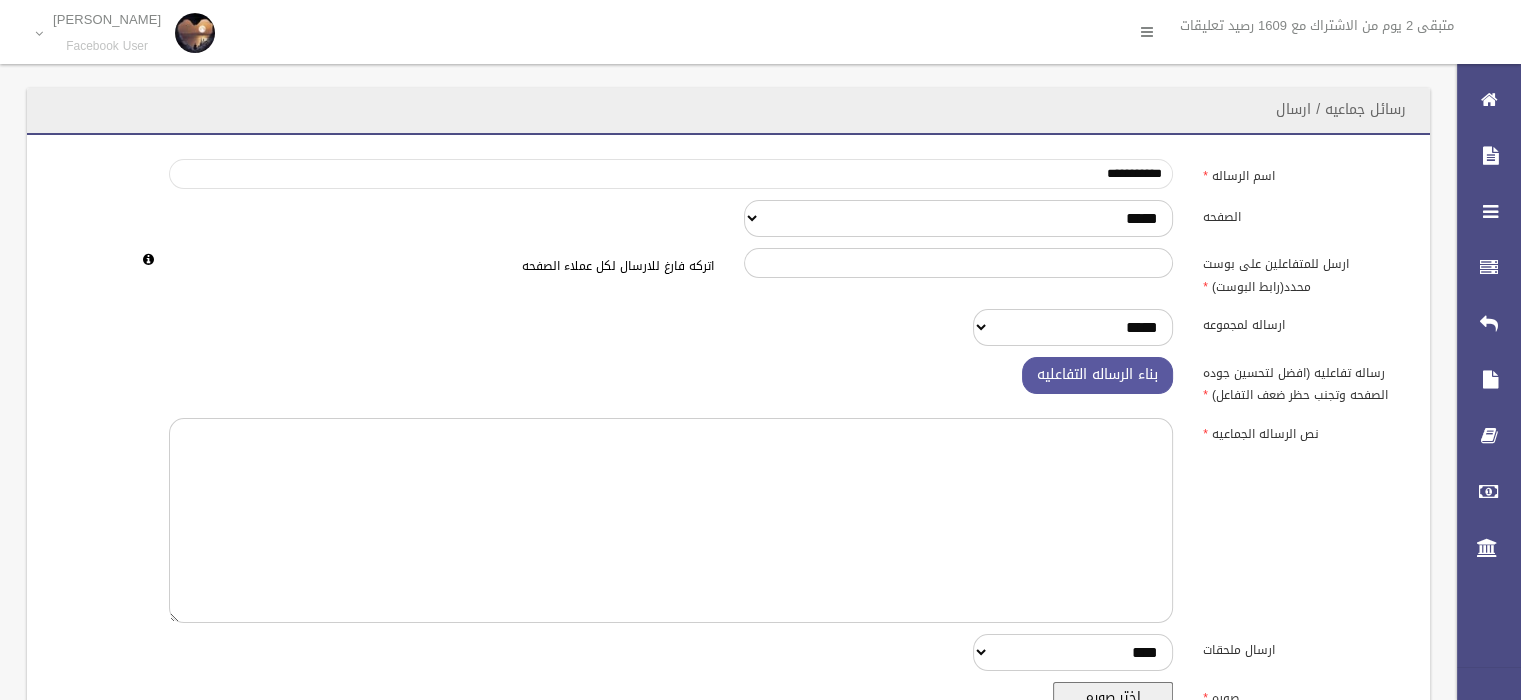 type on "**********" 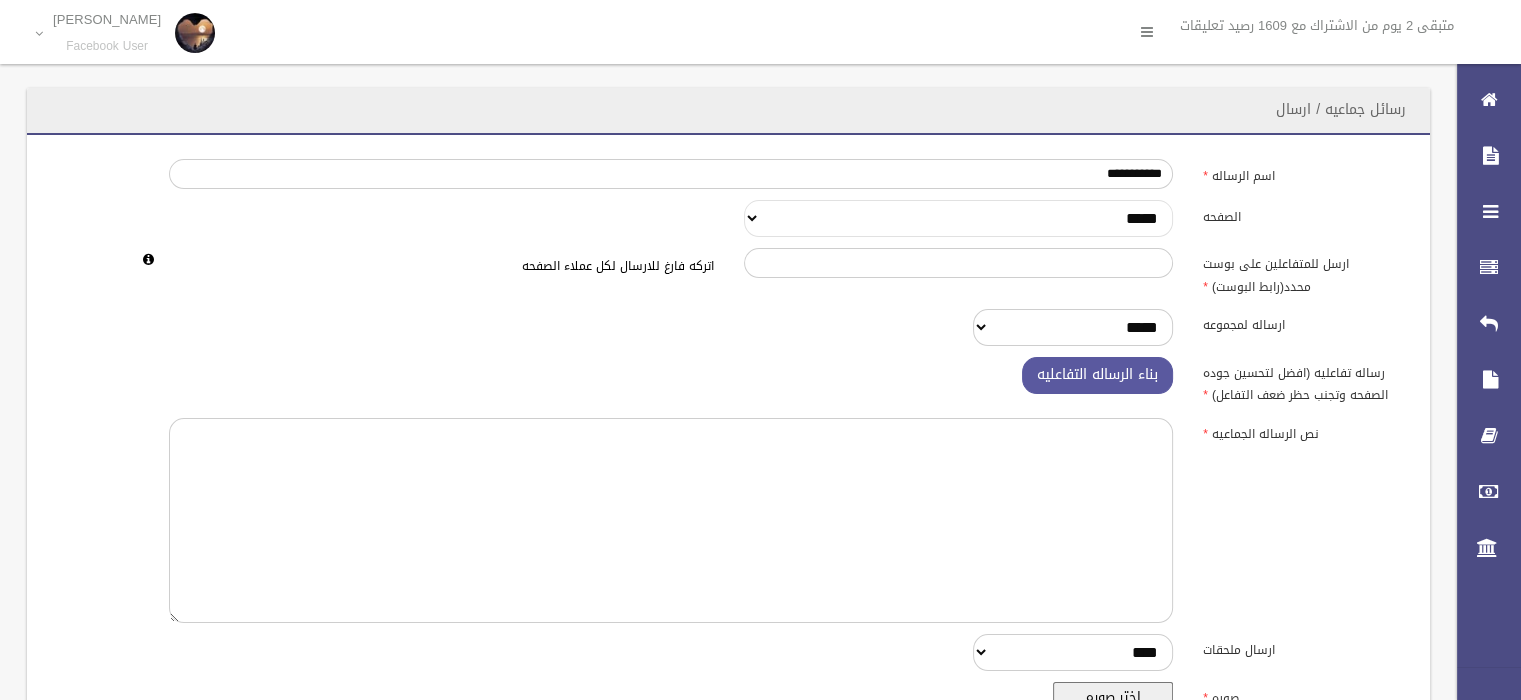 click on "**********" at bounding box center [959, 218] 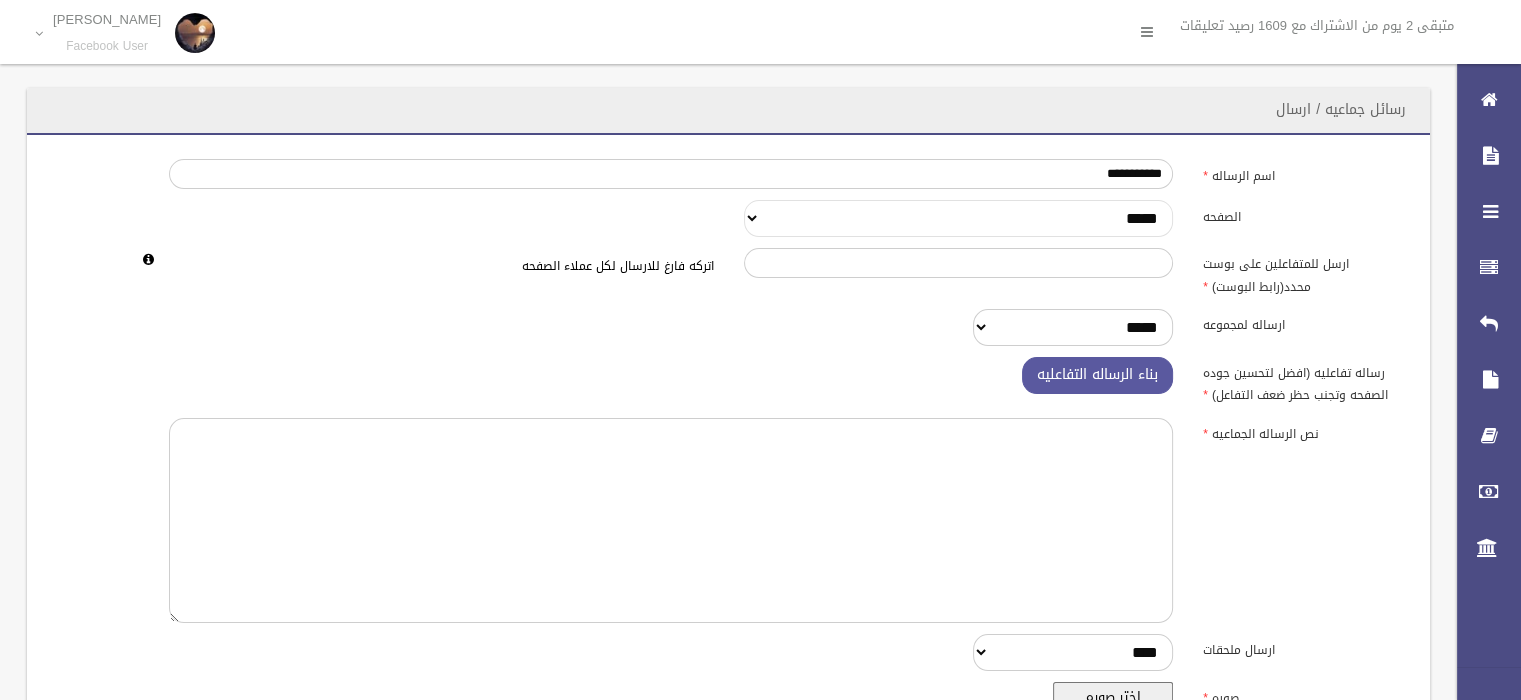 select on "******" 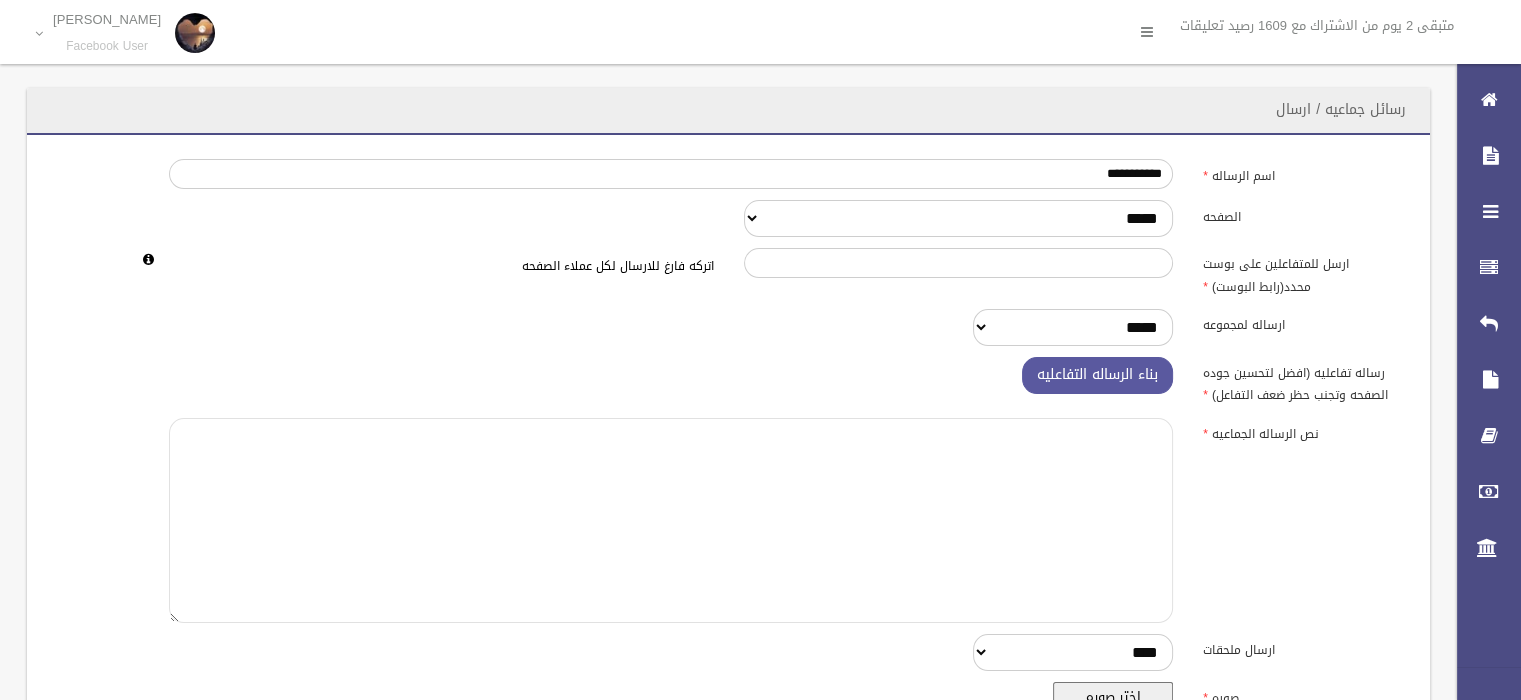 click at bounding box center (671, 520) 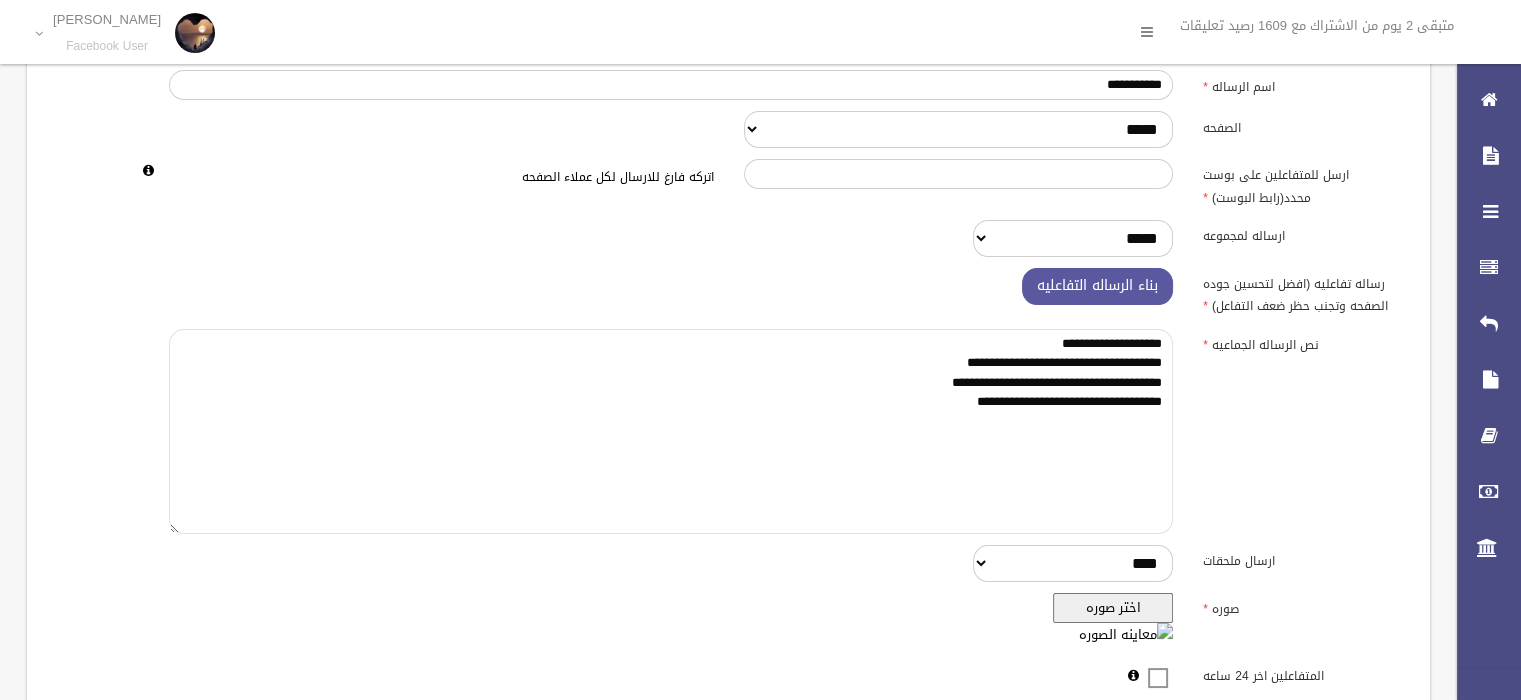 scroll, scrollTop: 125, scrollLeft: 0, axis: vertical 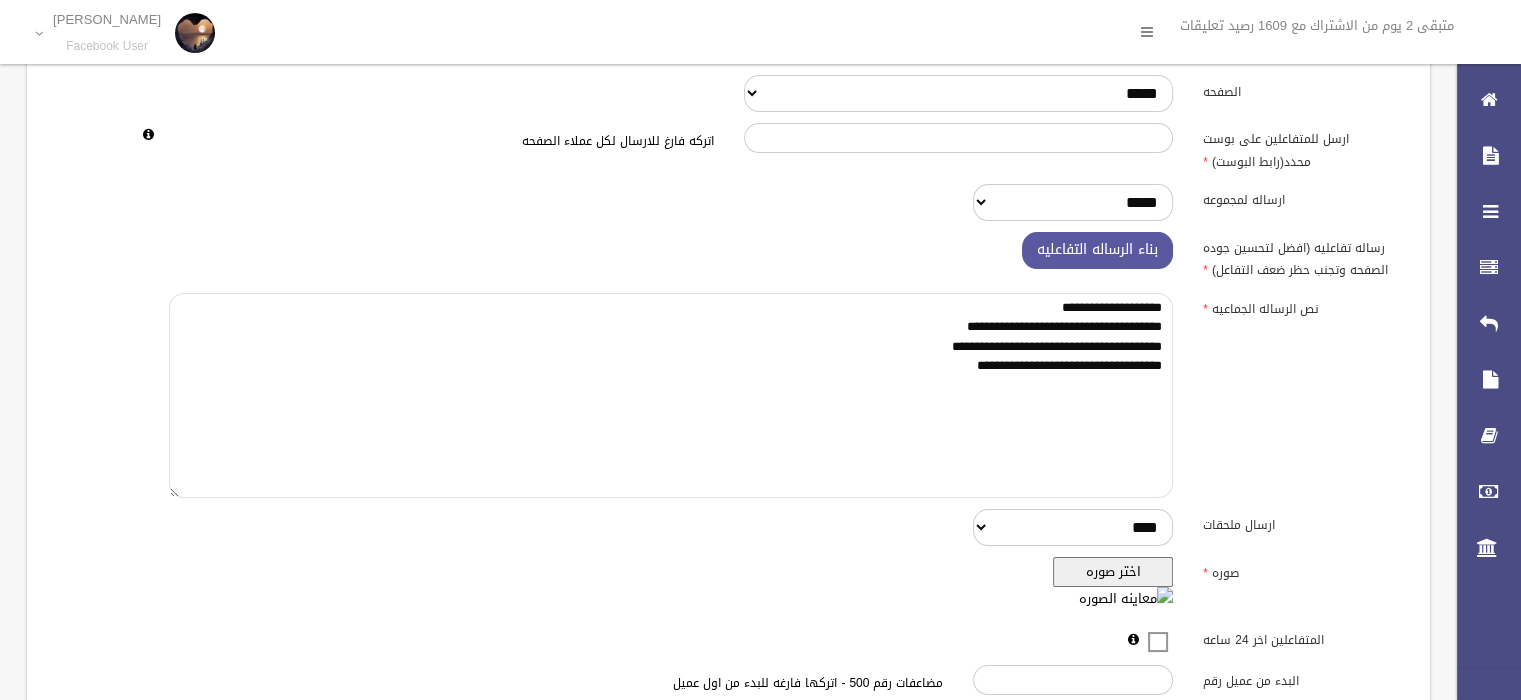 type on "**********" 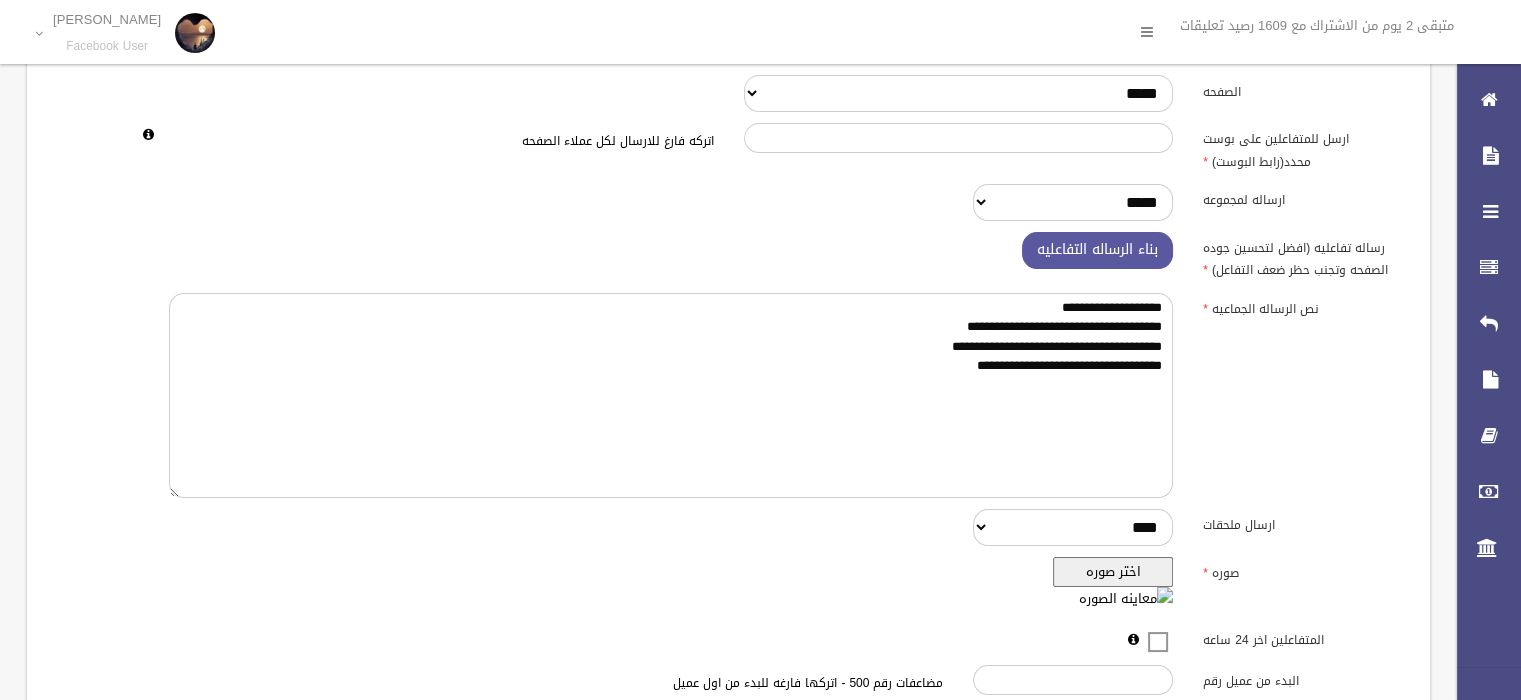click on "اختر صوره" at bounding box center (1113, 572) 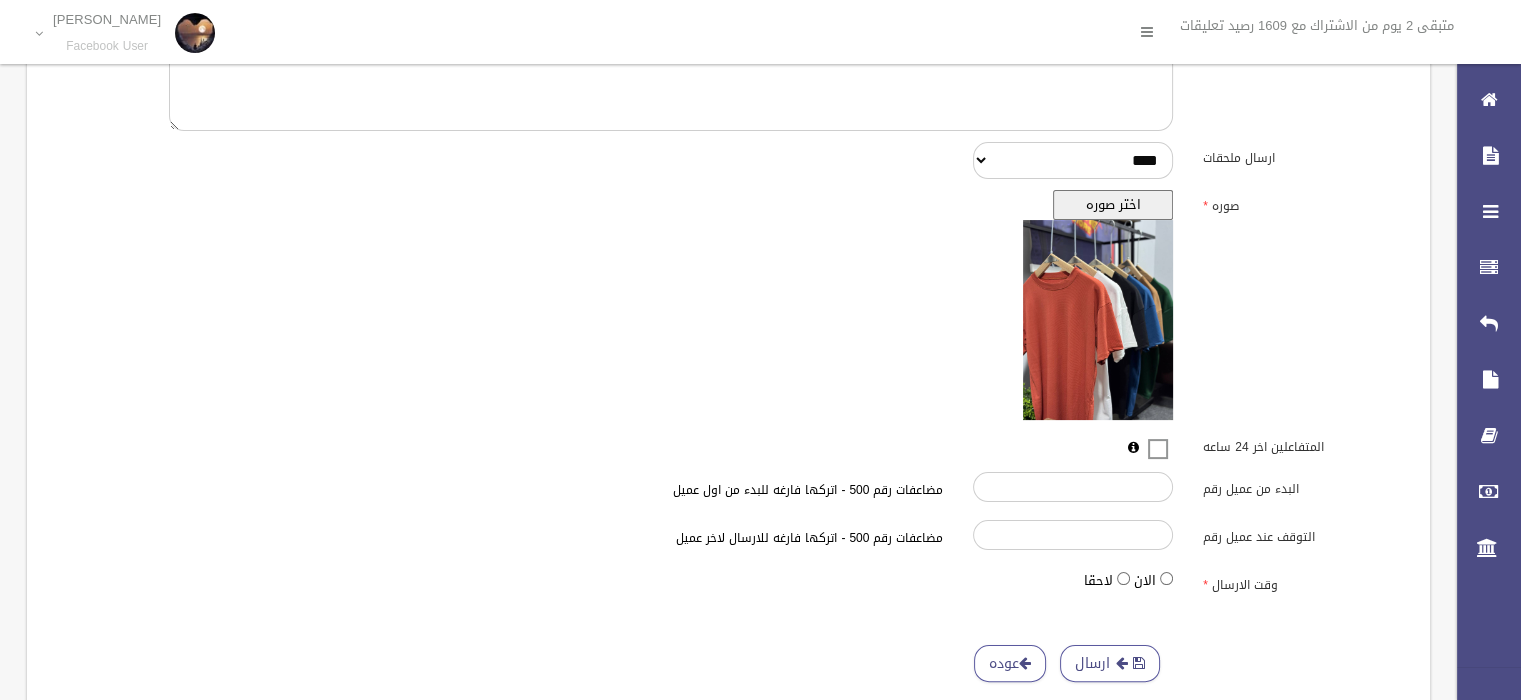 scroll, scrollTop: 544, scrollLeft: 0, axis: vertical 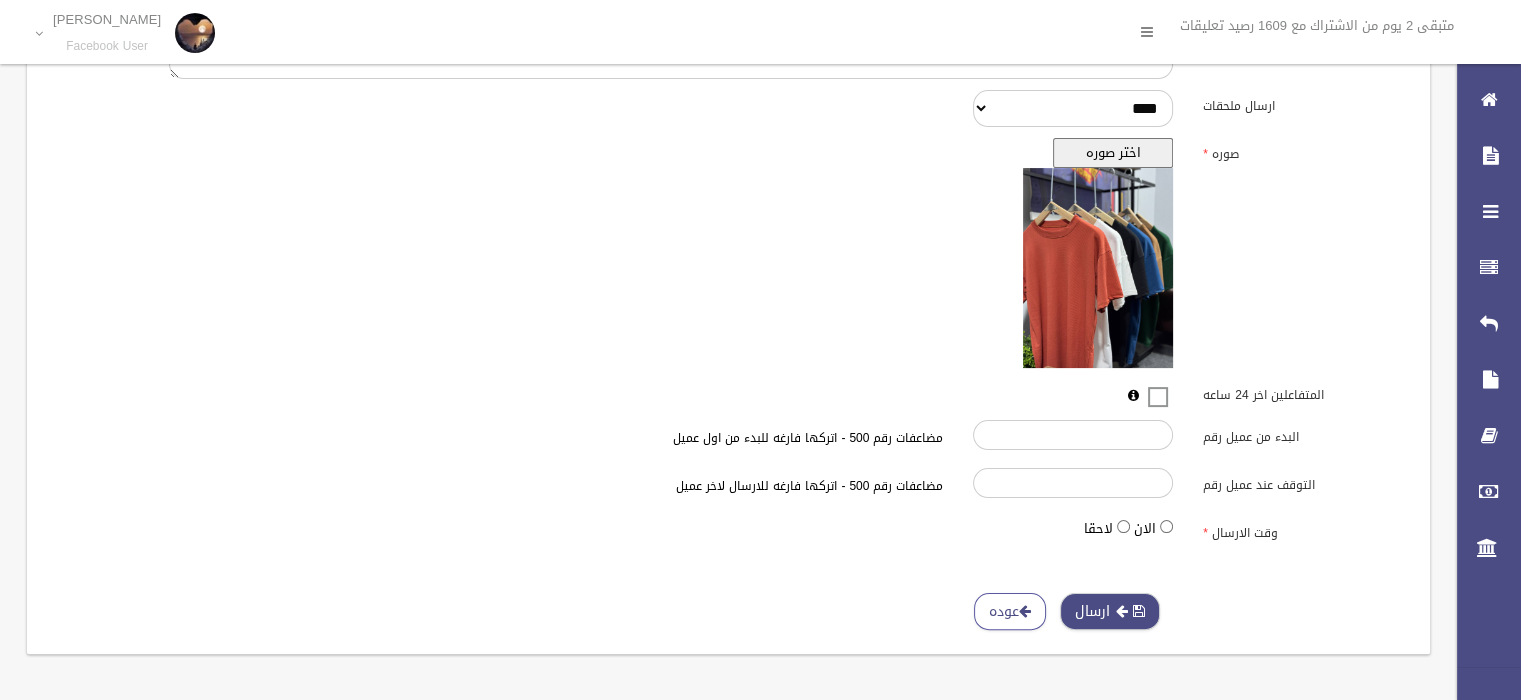 click on "ارسال" at bounding box center [1110, 611] 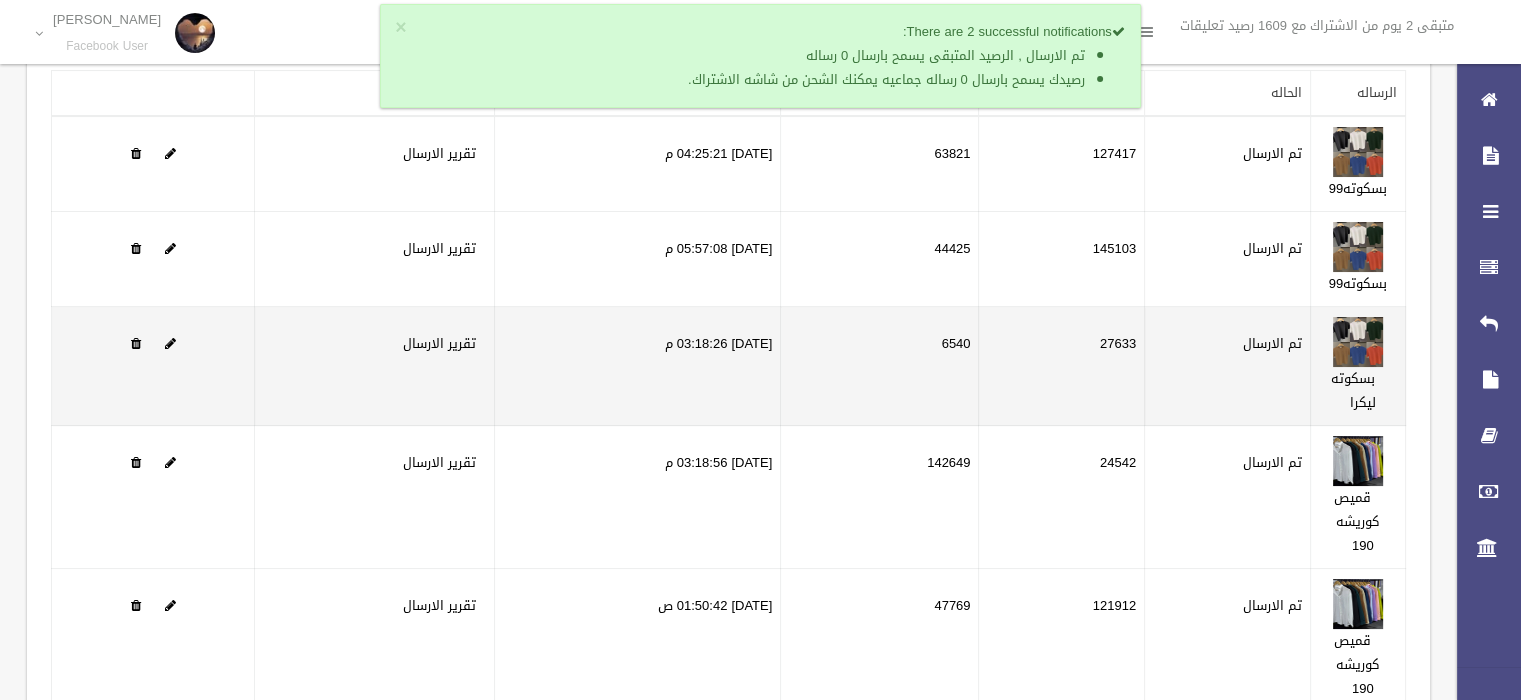 scroll, scrollTop: 0, scrollLeft: 0, axis: both 